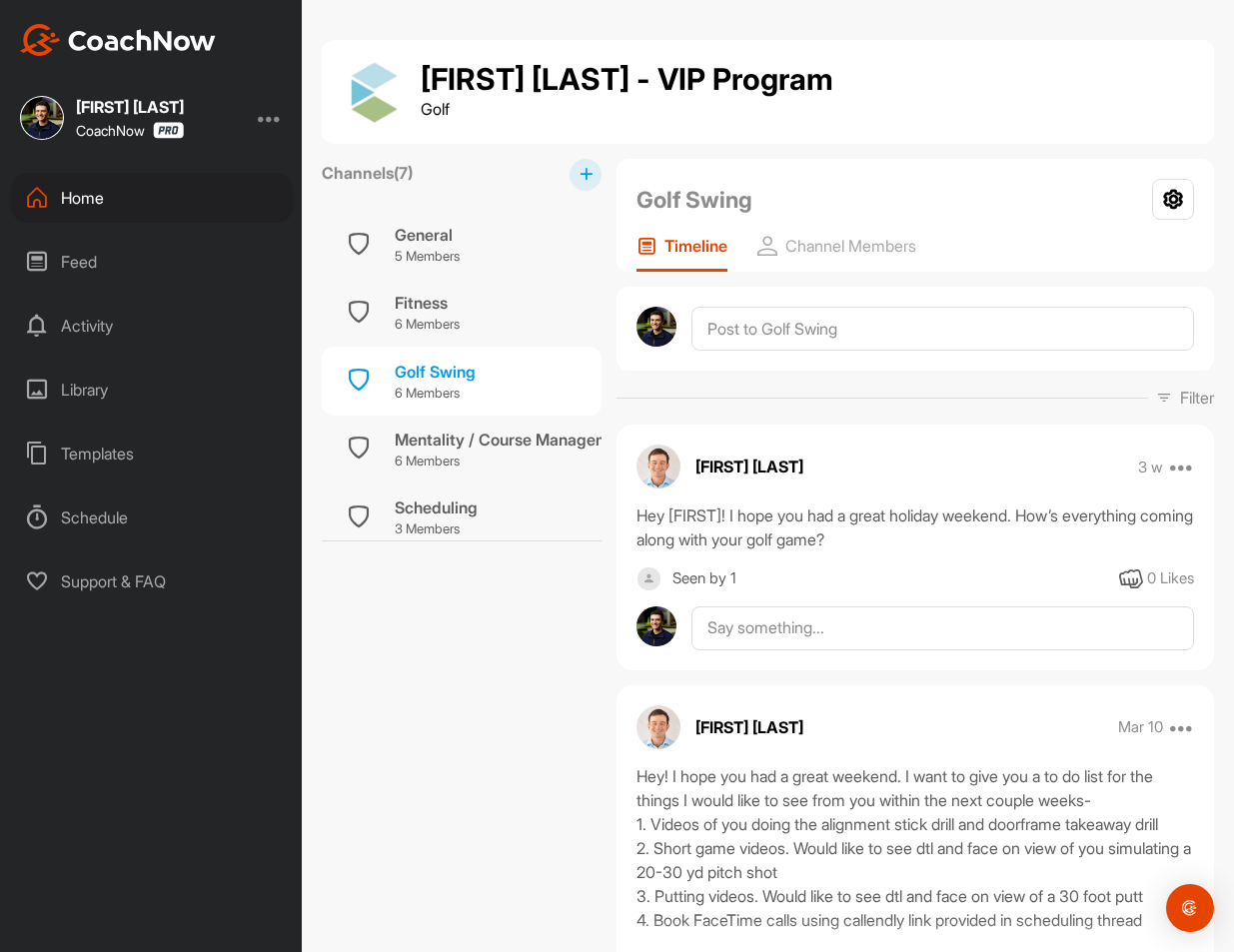 scroll, scrollTop: 0, scrollLeft: 0, axis: both 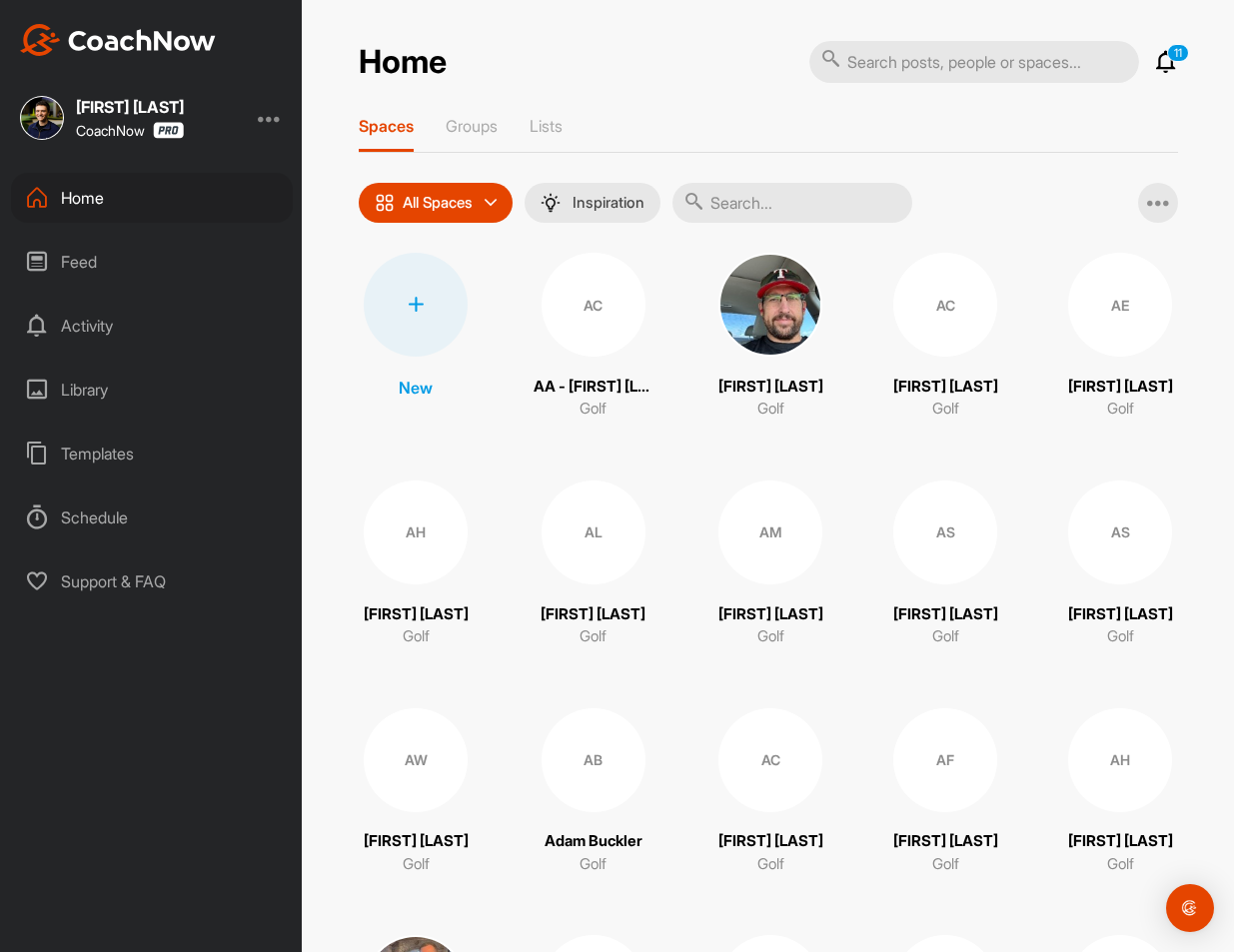 click at bounding box center (974, 62) 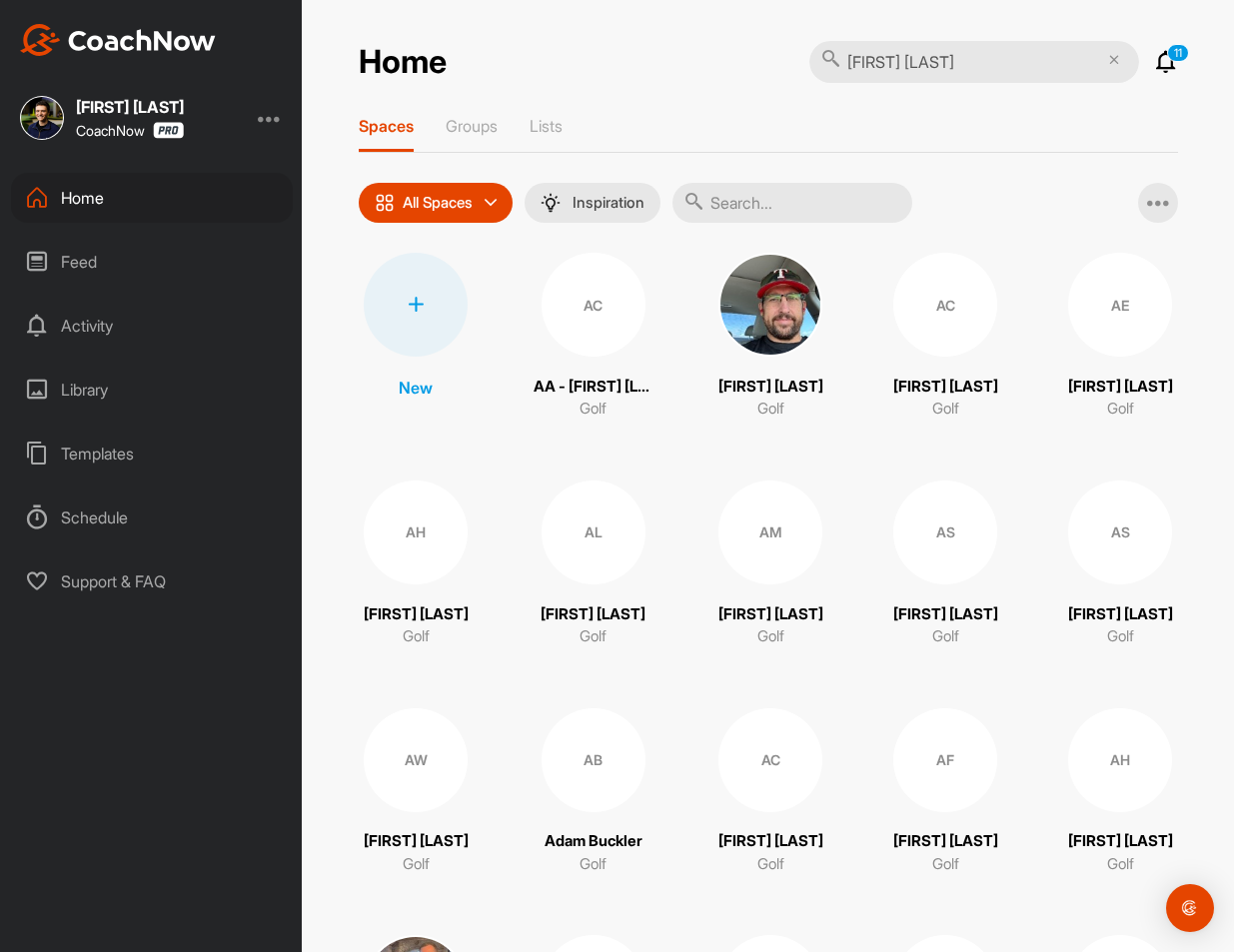 type on "[FIRST] [LAST]" 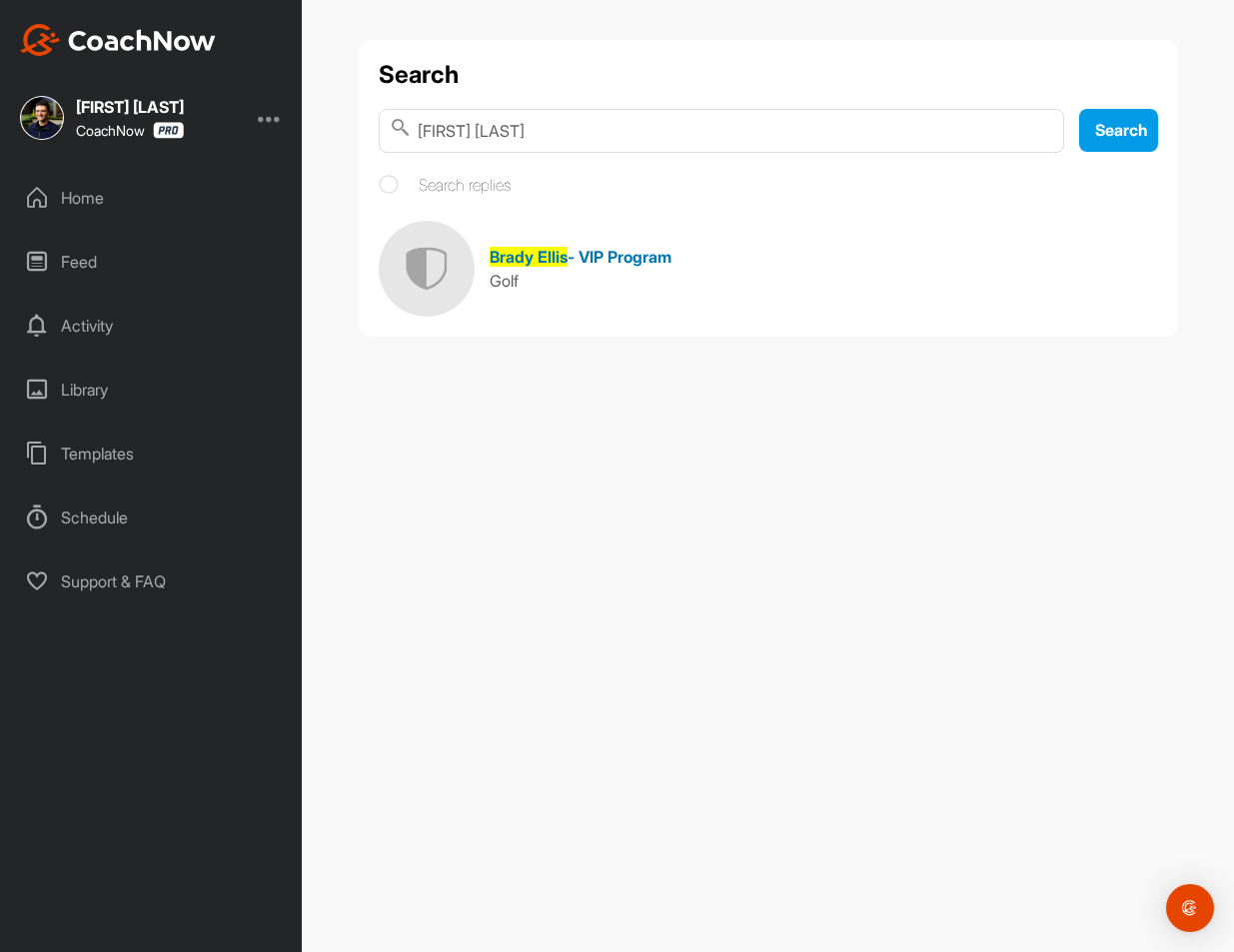 click on "Brady Ellis" at bounding box center [529, 257] 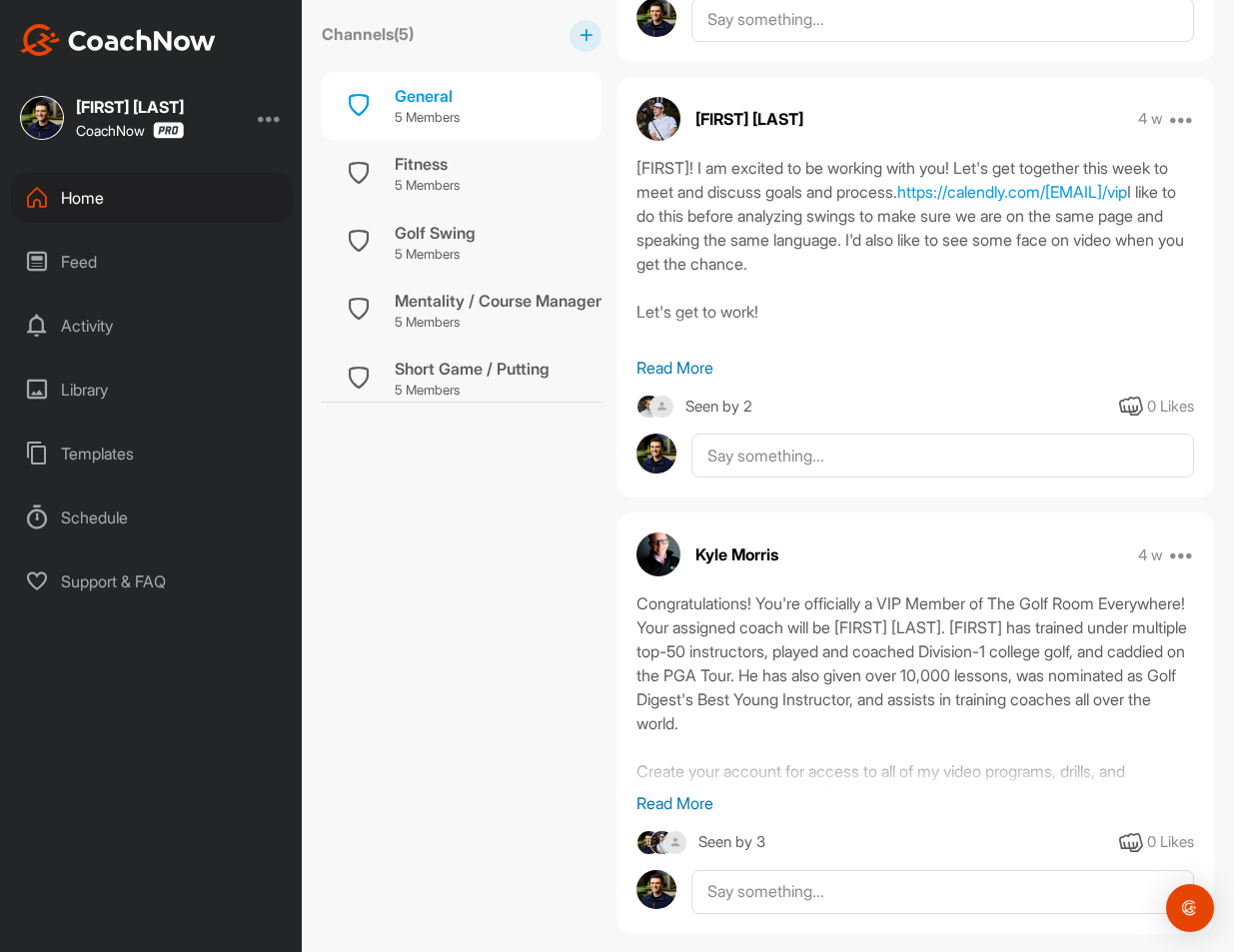 scroll, scrollTop: 3905, scrollLeft: 0, axis: vertical 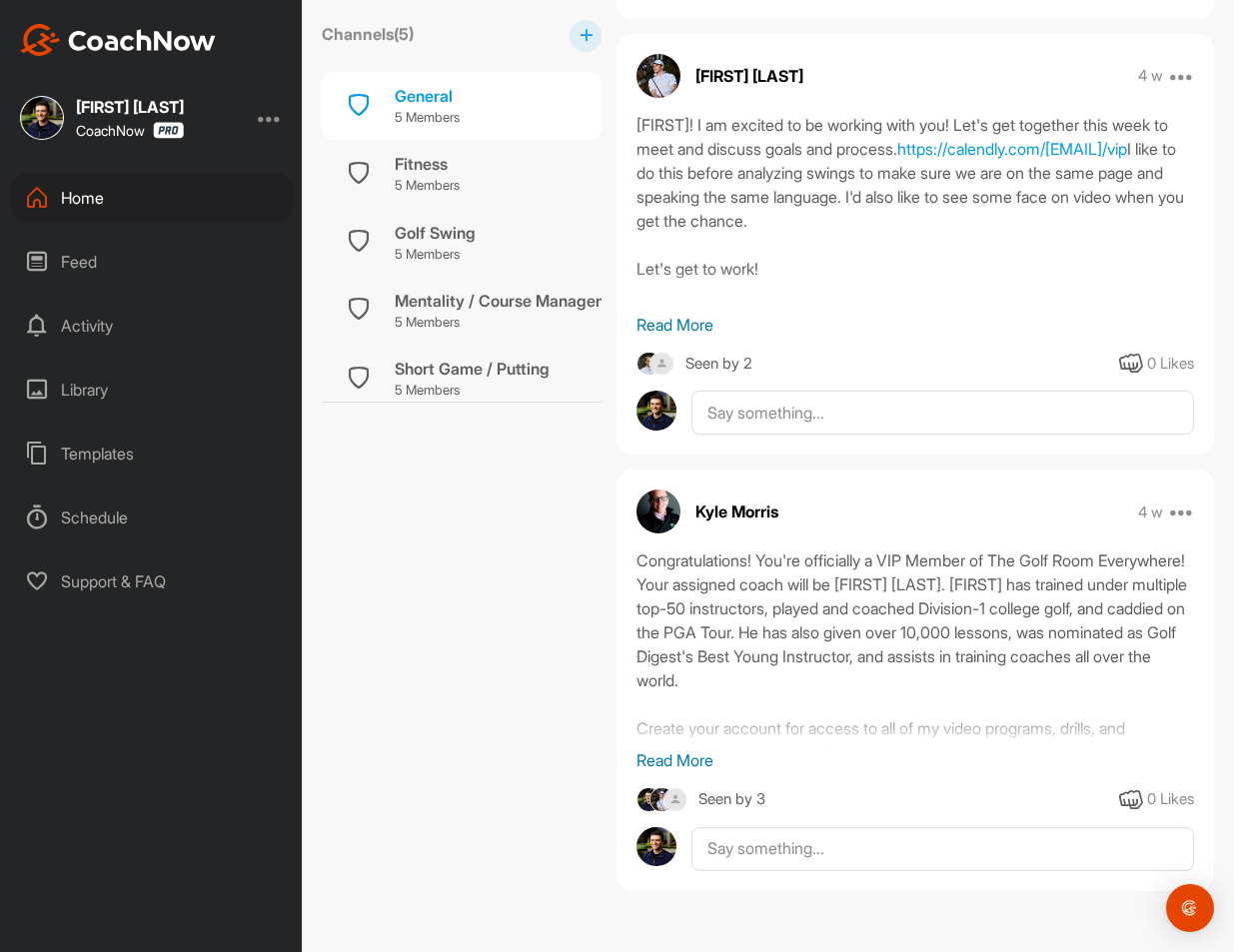 click on "Read More" at bounding box center (915, 760) 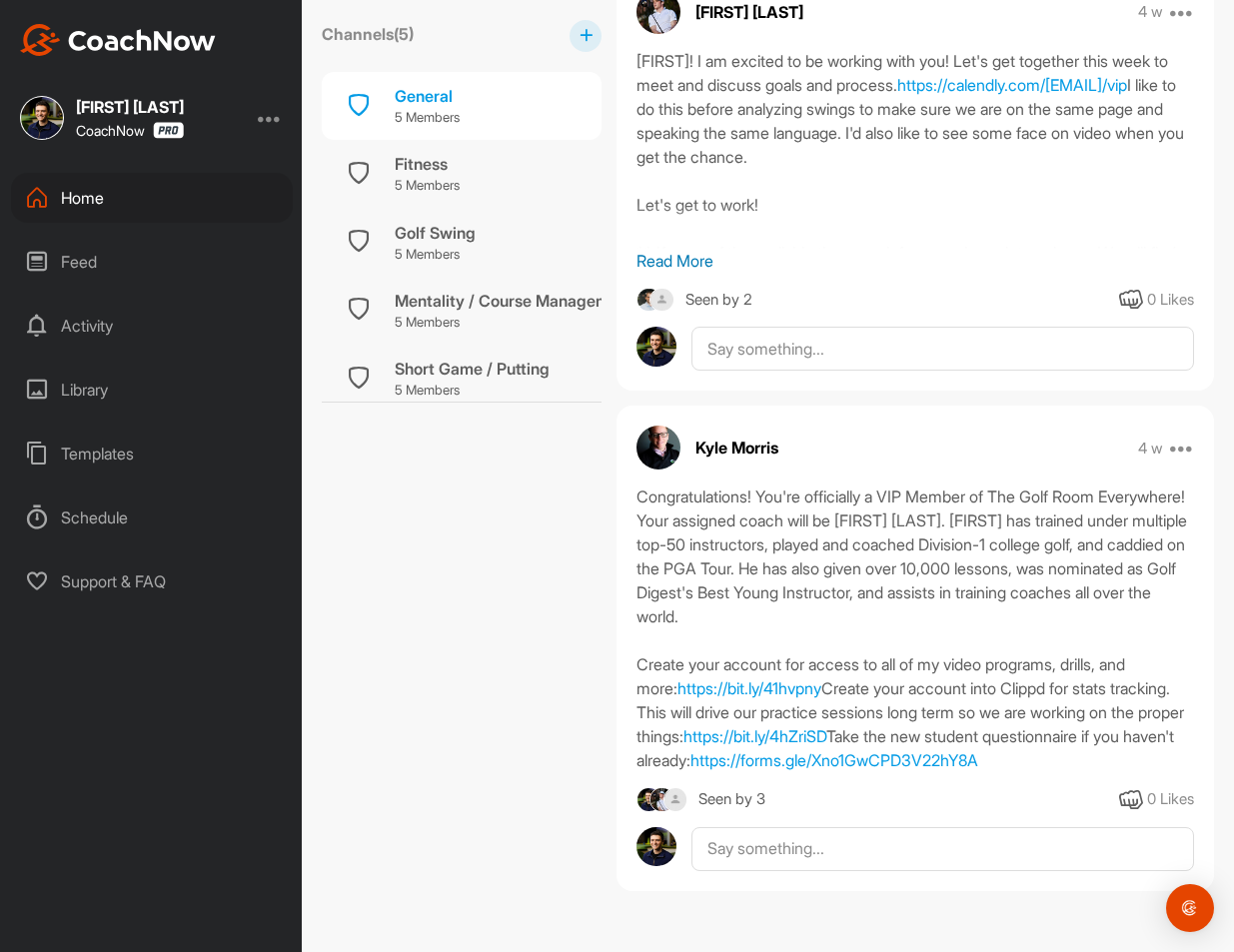 scroll, scrollTop: 4065, scrollLeft: 0, axis: vertical 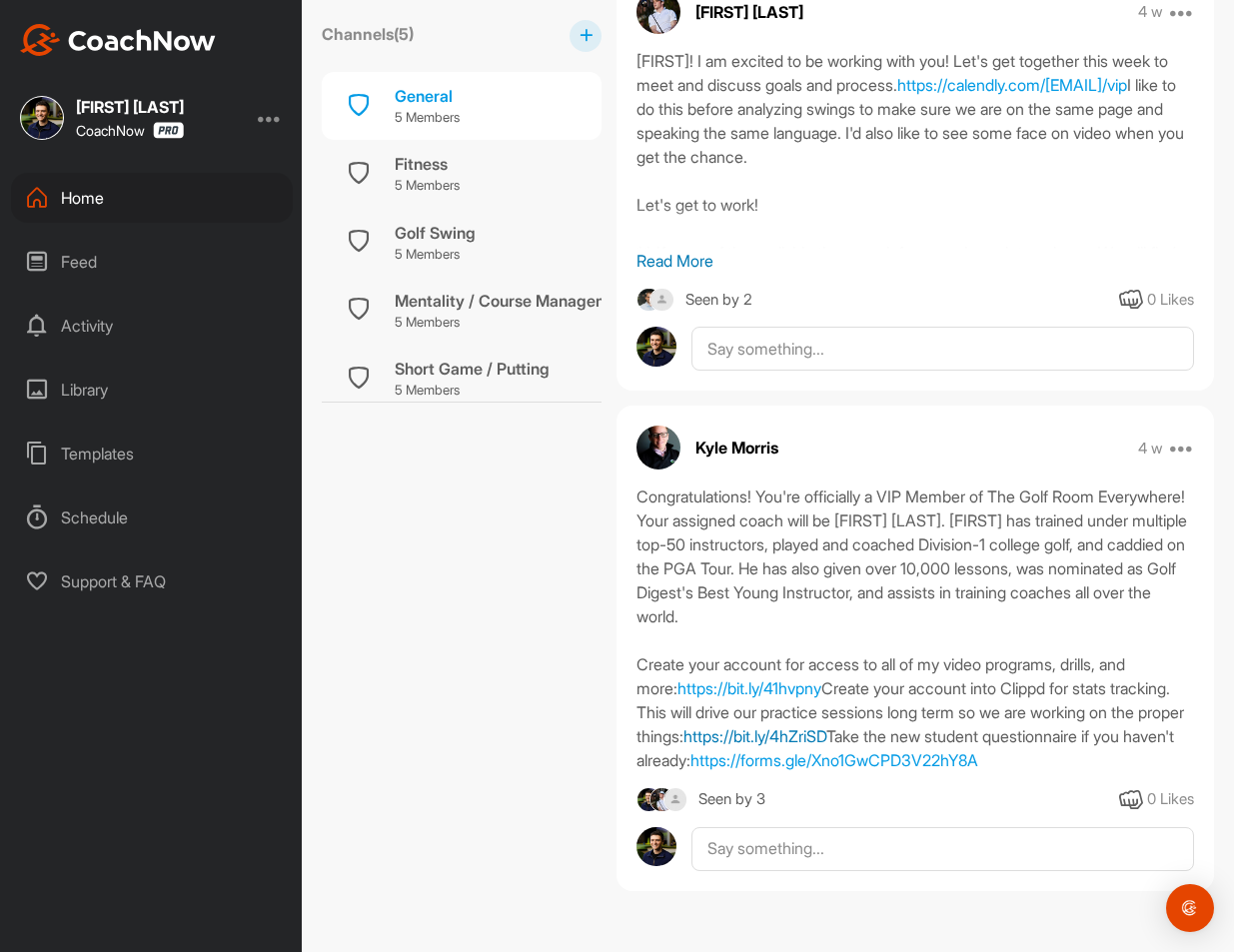 click on "https://bit.ly/4hZriSD" at bounding box center [754, 736] 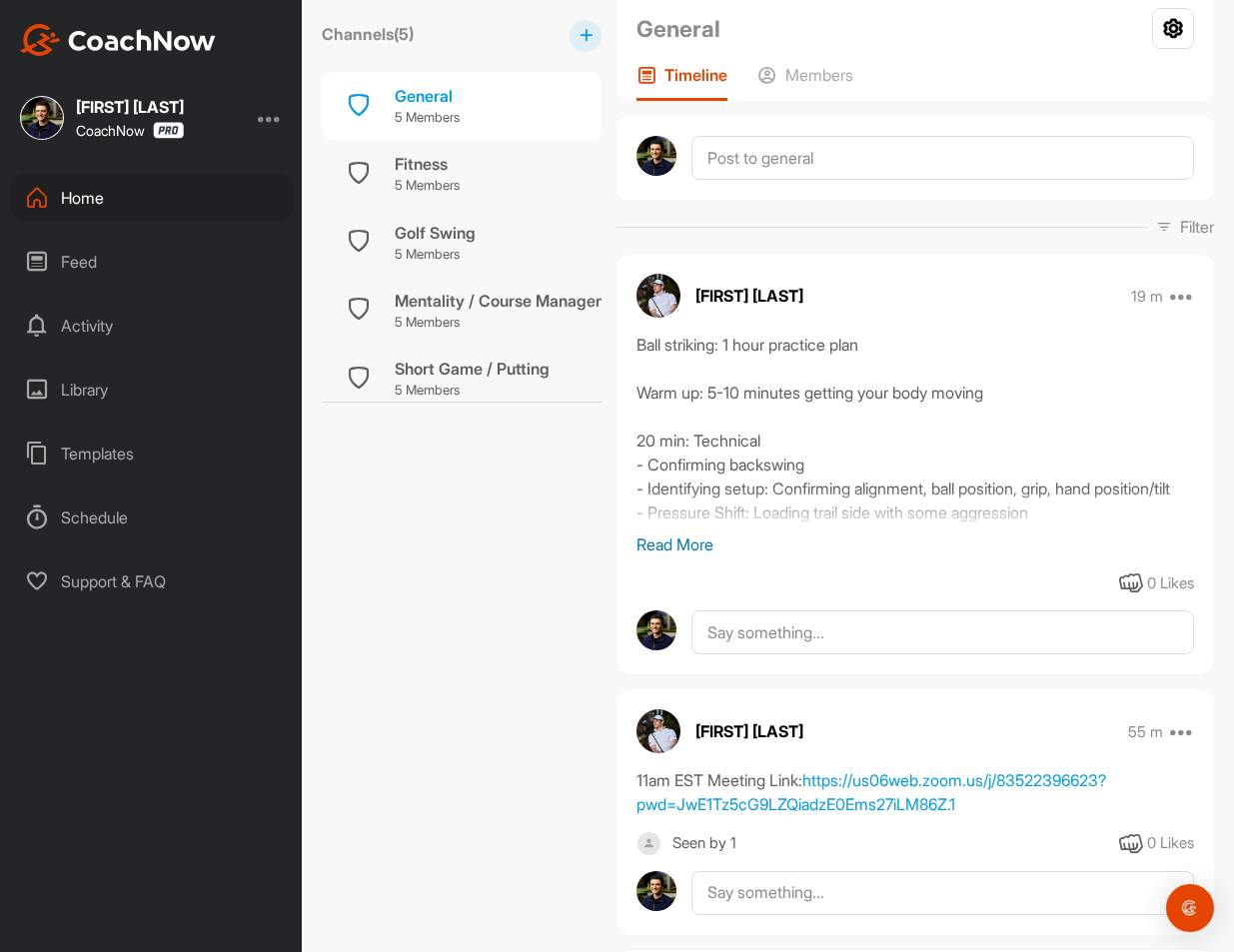 scroll, scrollTop: 0, scrollLeft: 0, axis: both 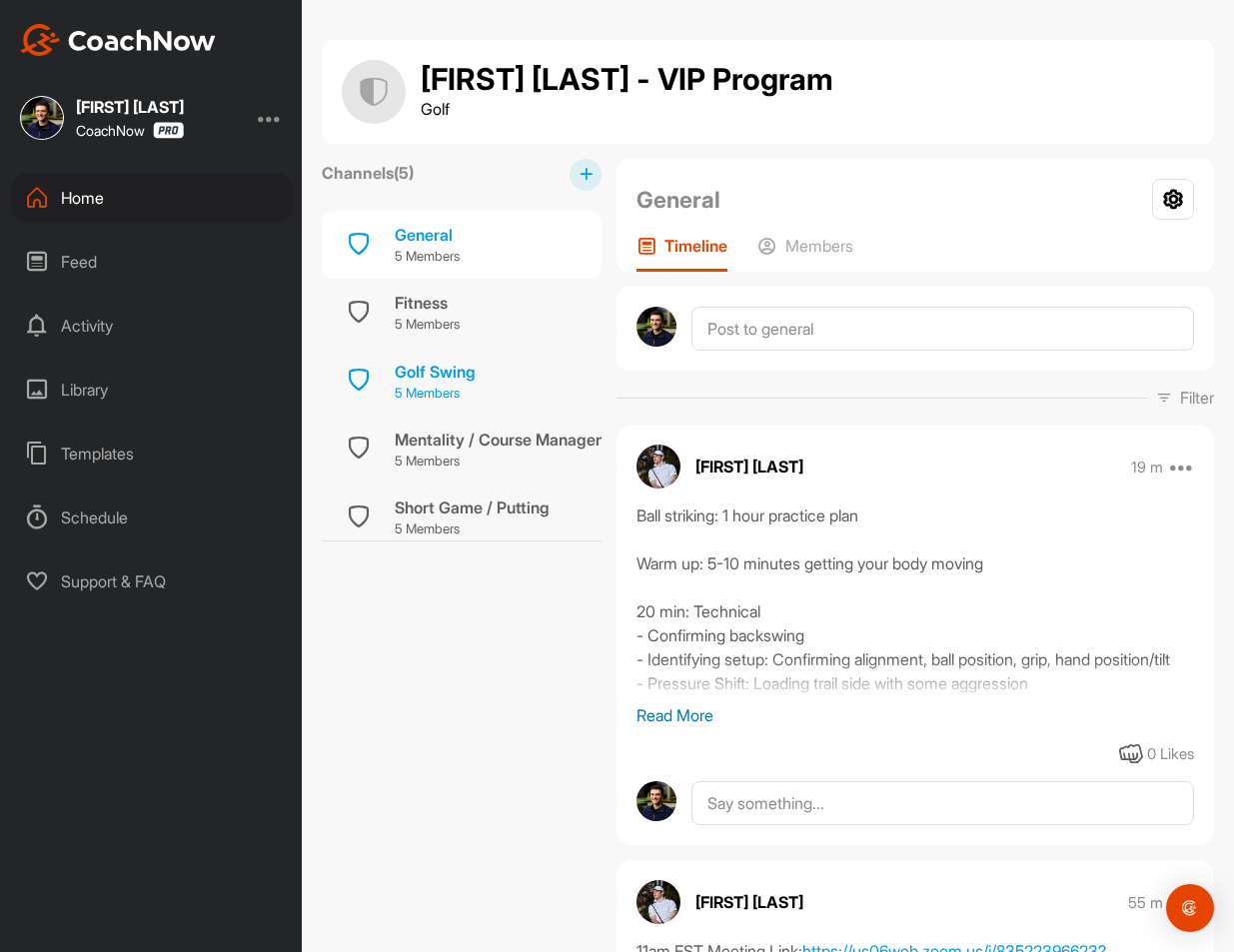 click on "Golf Swing 5 Members" at bounding box center [462, 381] 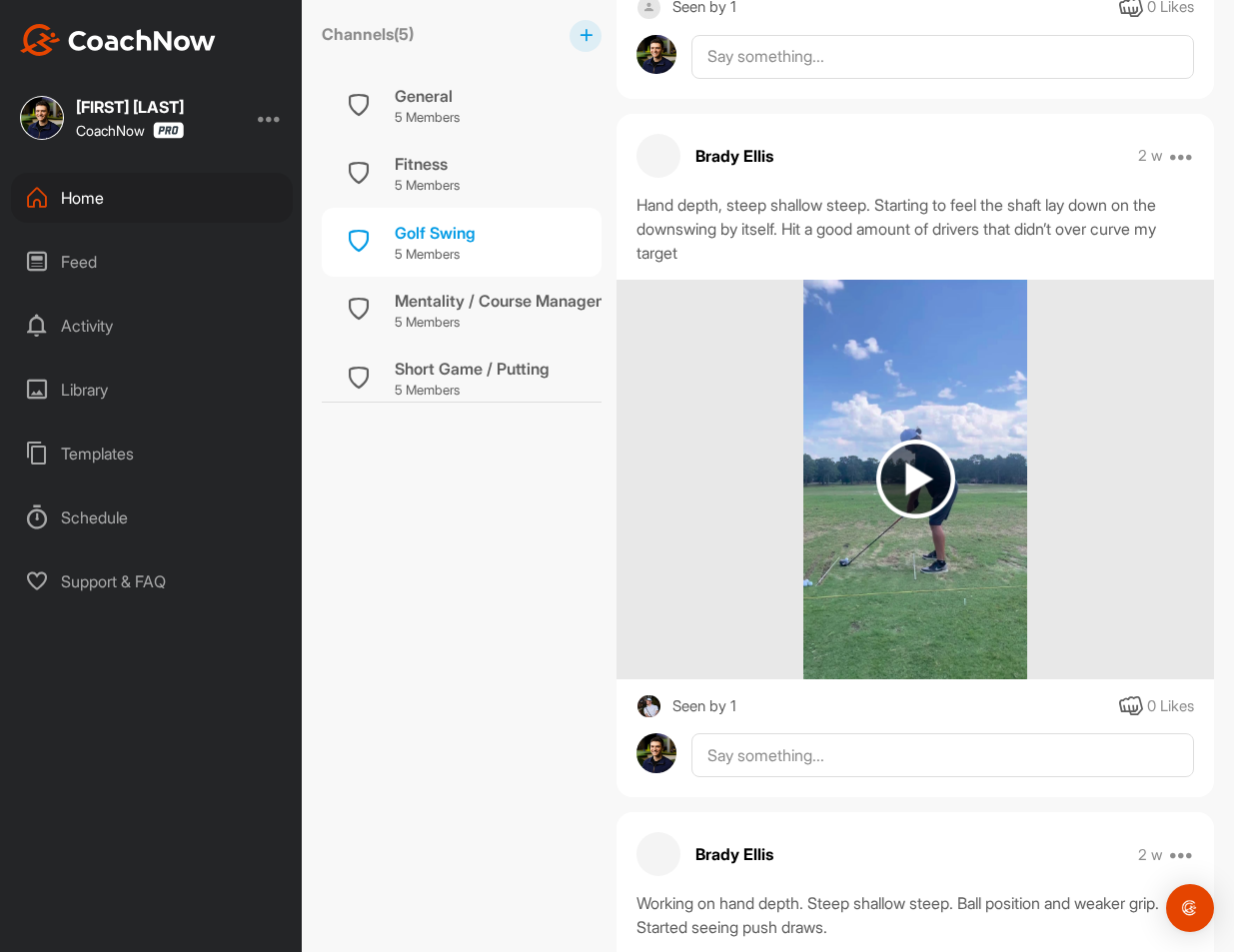 scroll, scrollTop: 3939, scrollLeft: 0, axis: vertical 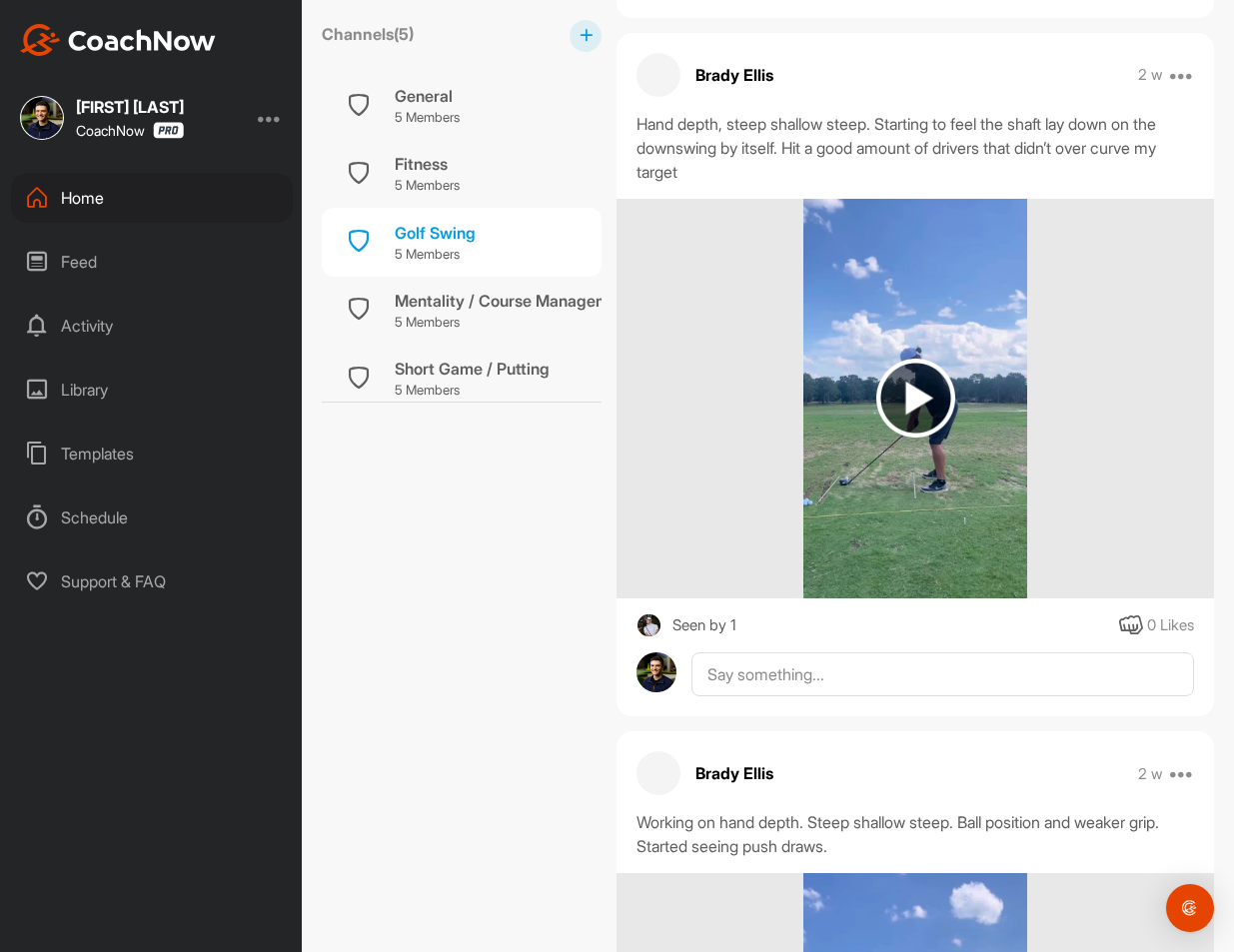 click at bounding box center (915, 398) 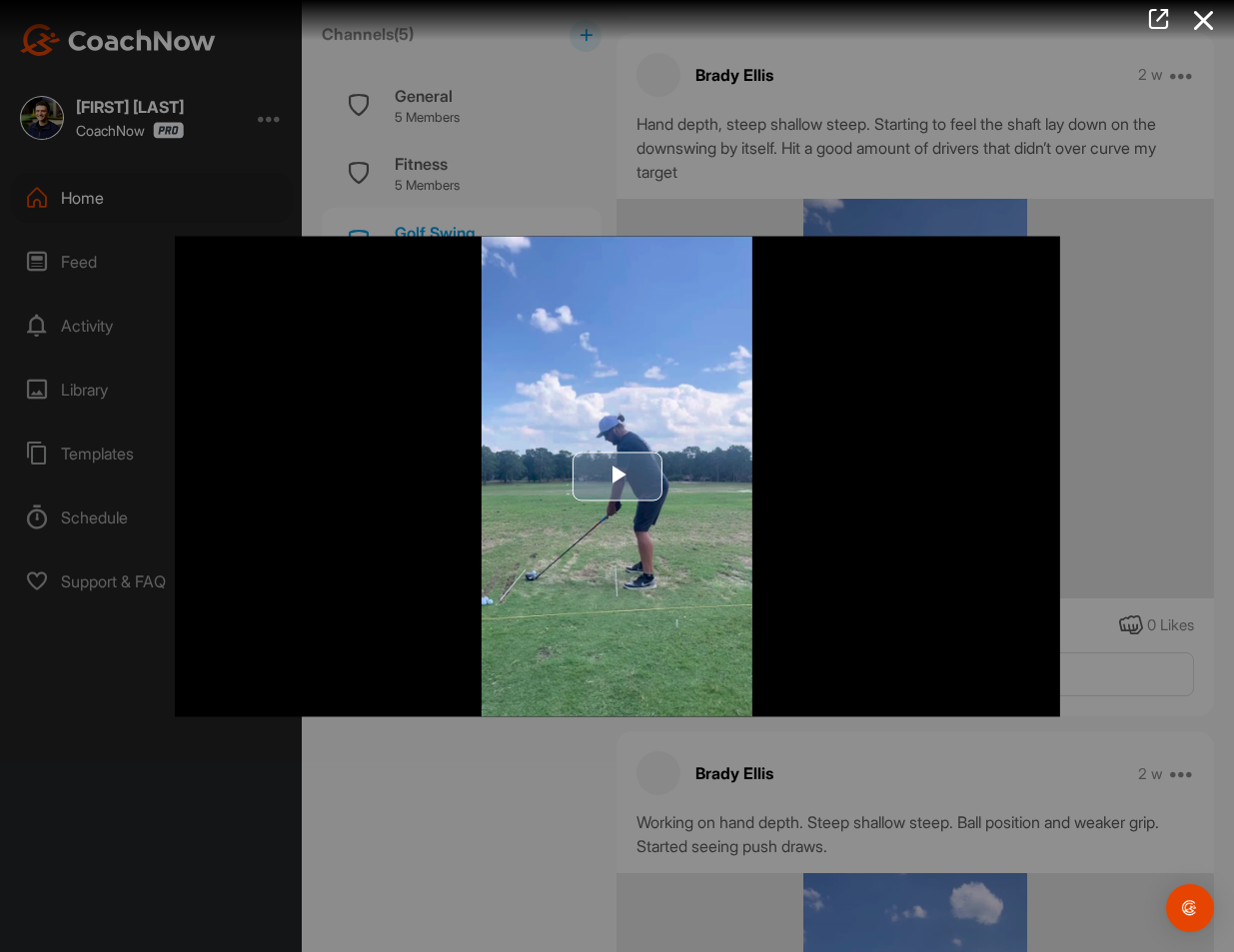 click at bounding box center (617, 476) 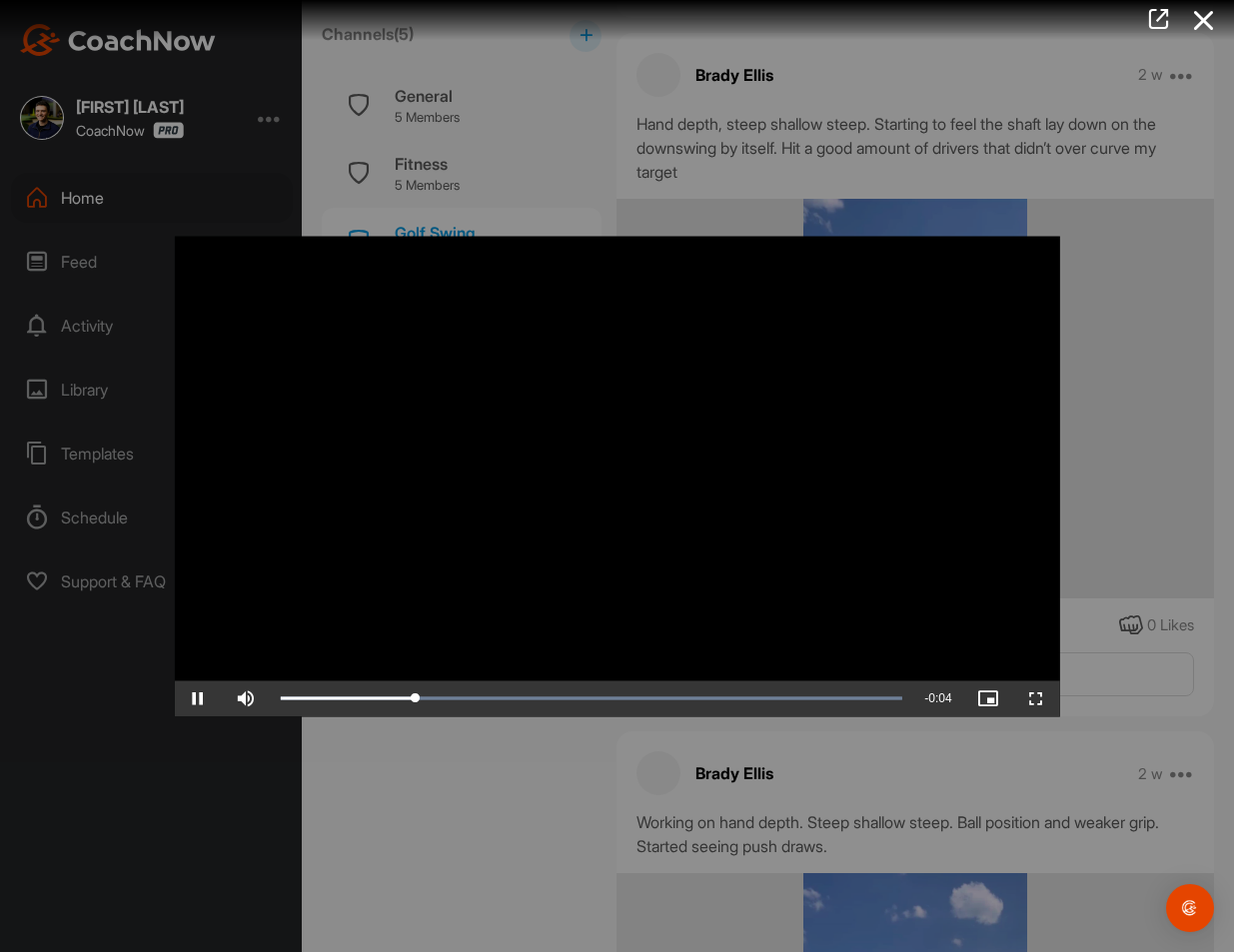 click at bounding box center [617, 476] 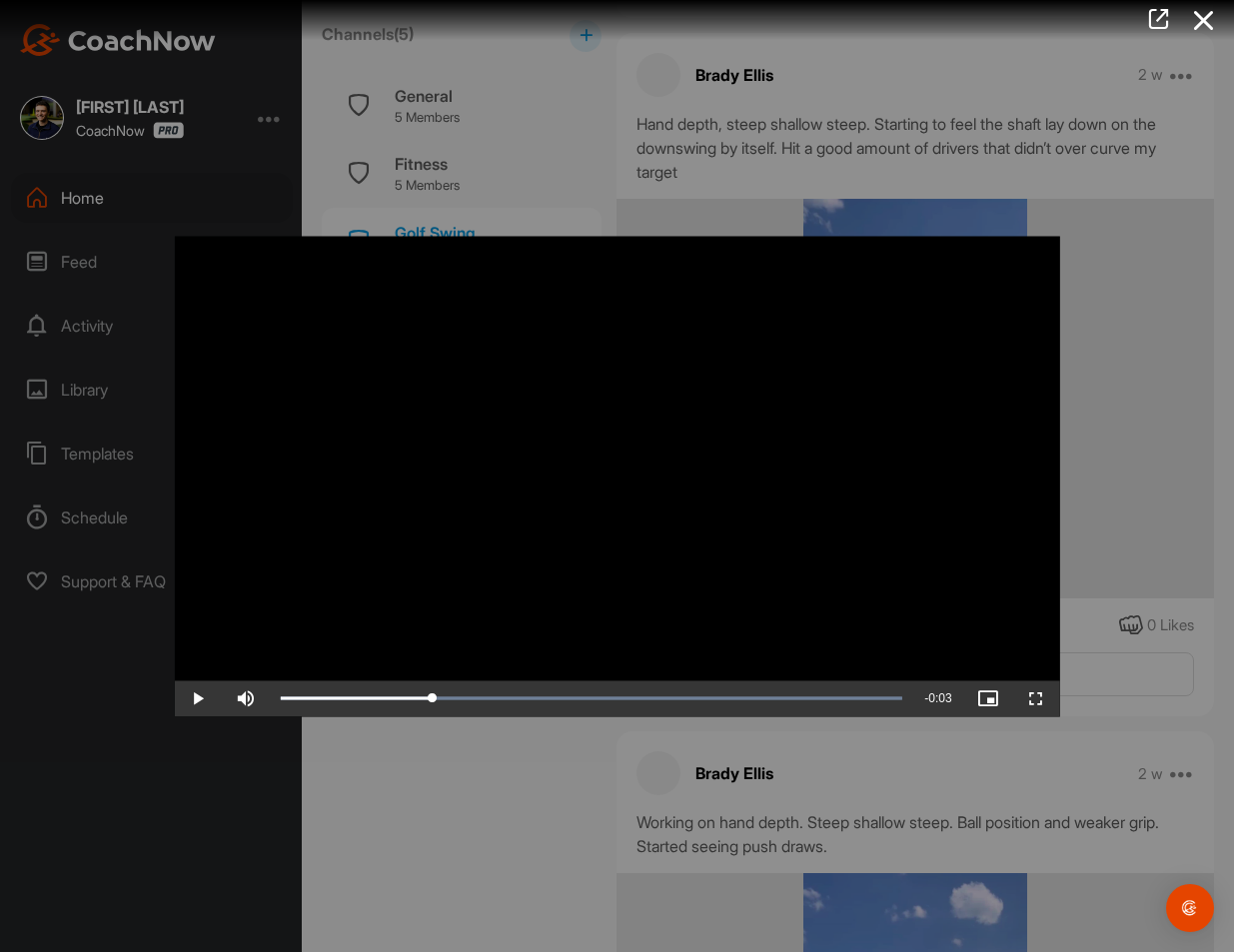 click at bounding box center (617, 476) 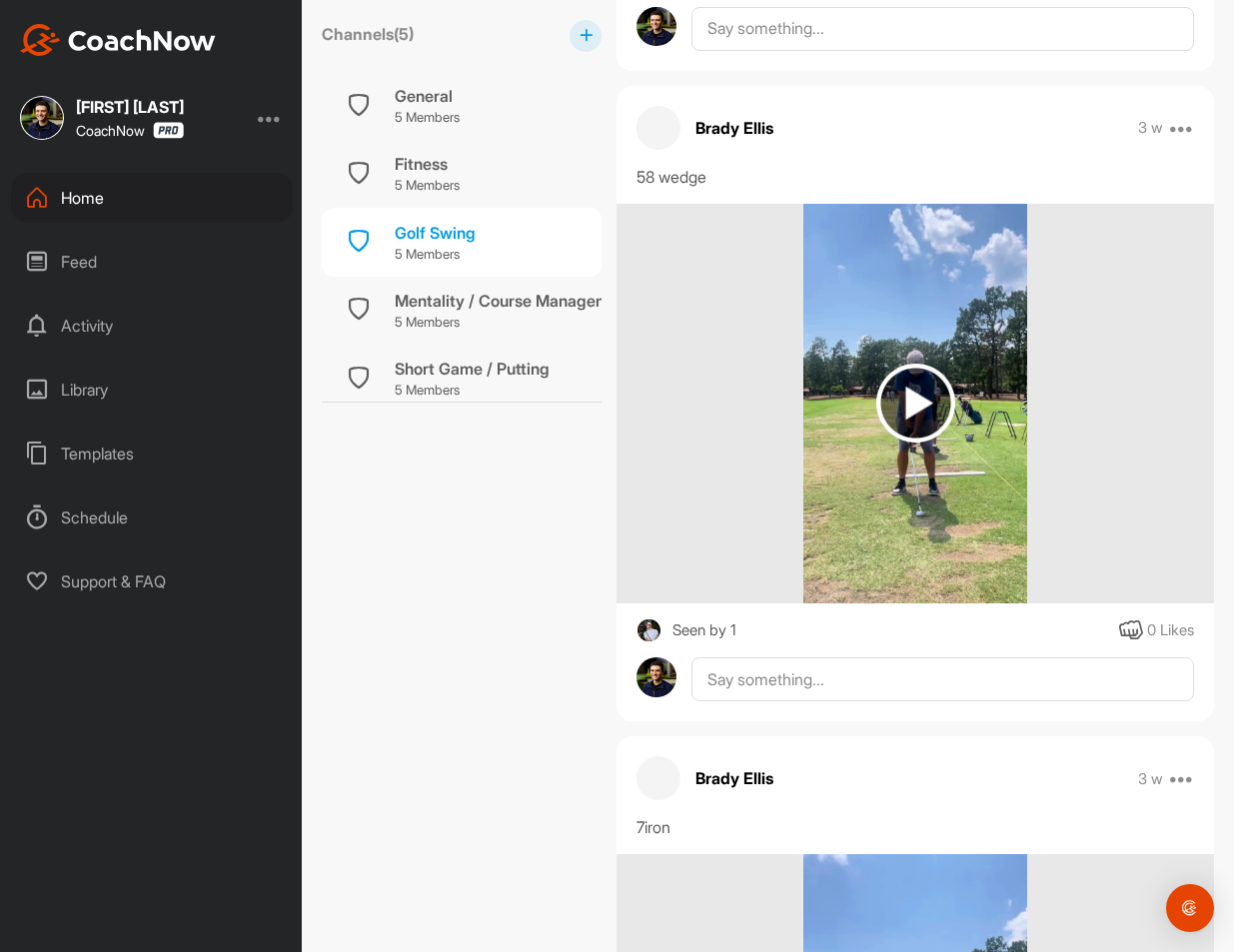 scroll, scrollTop: 10613, scrollLeft: 0, axis: vertical 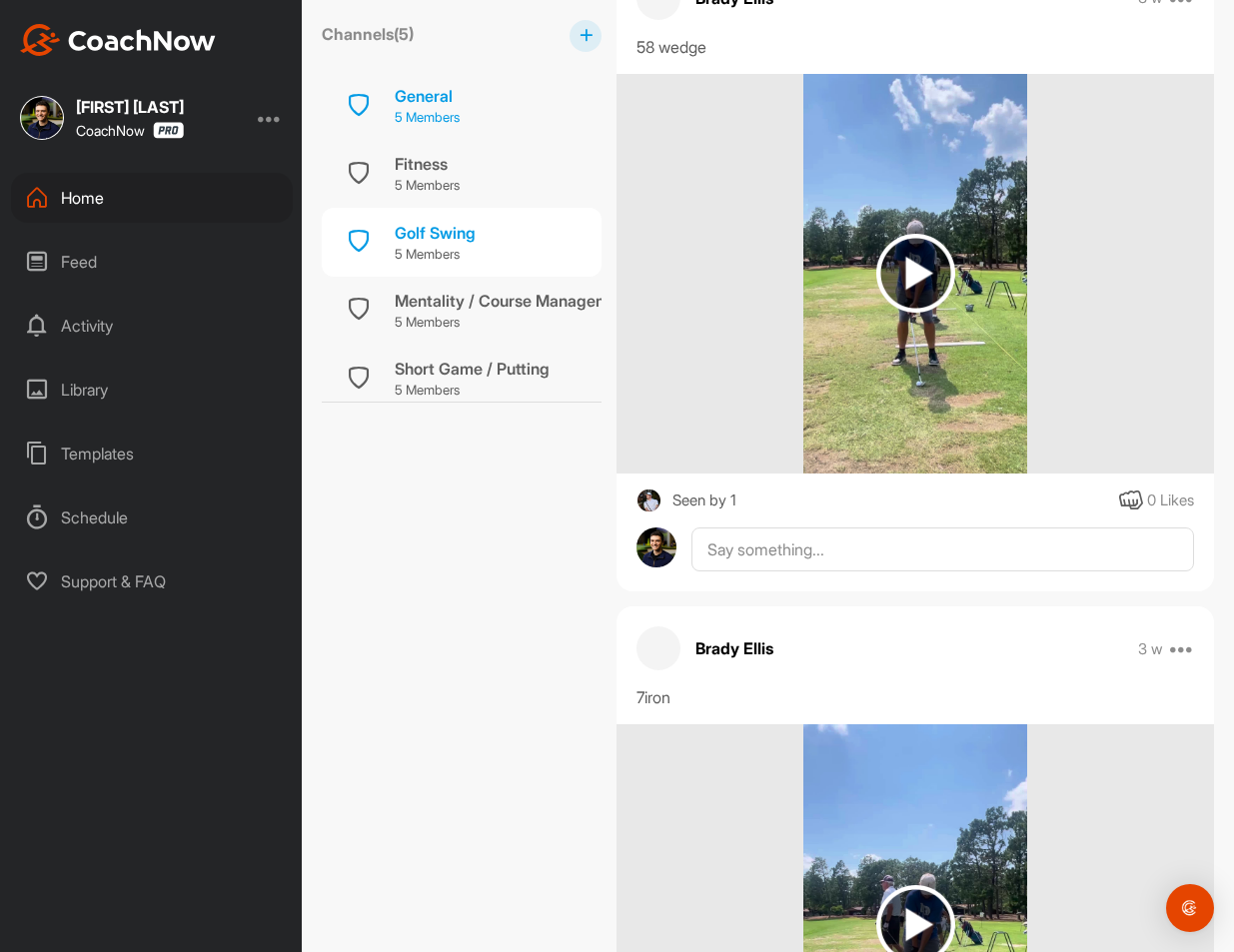 click on "General 5 Members" at bounding box center (462, 106) 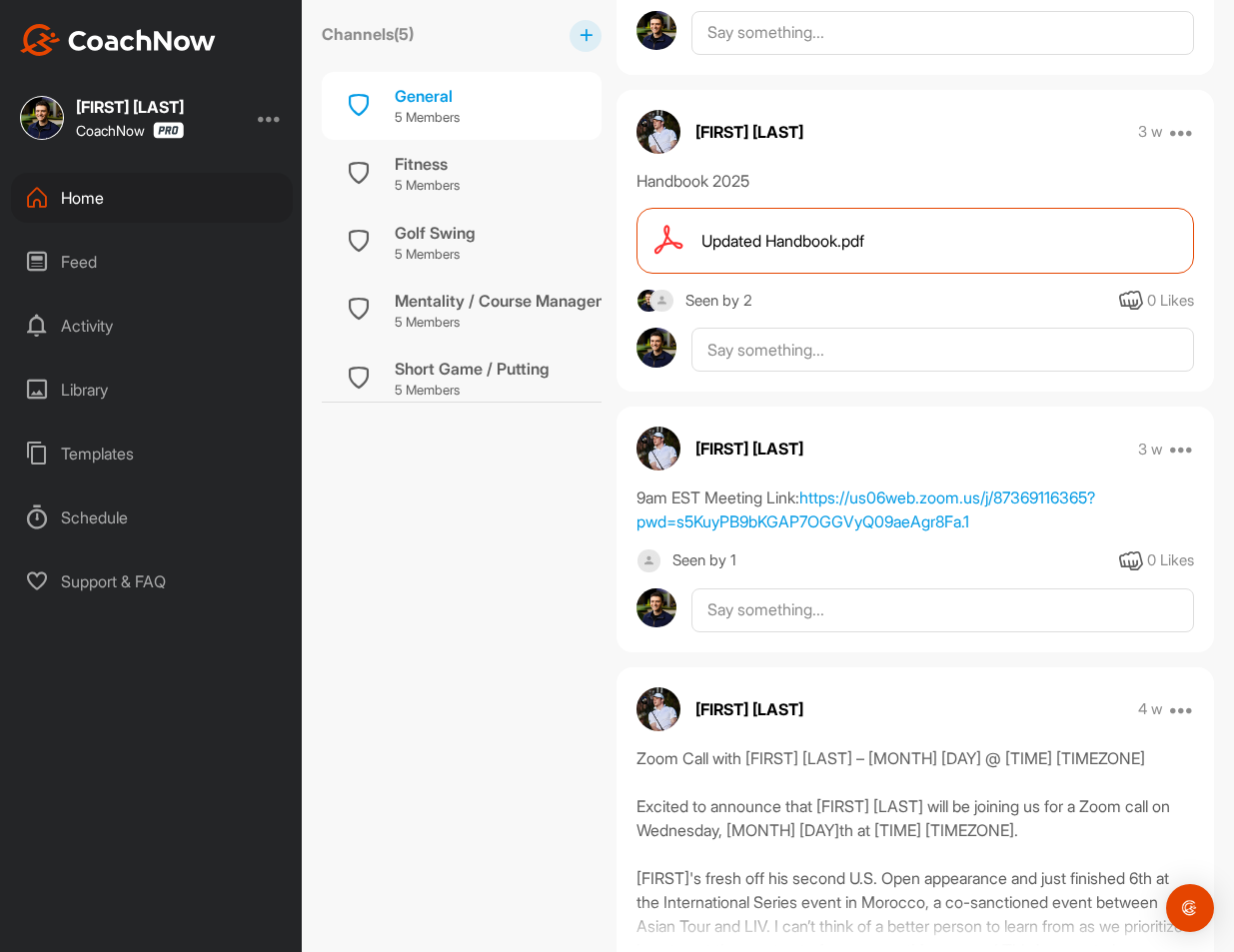 scroll, scrollTop: 3906, scrollLeft: 0, axis: vertical 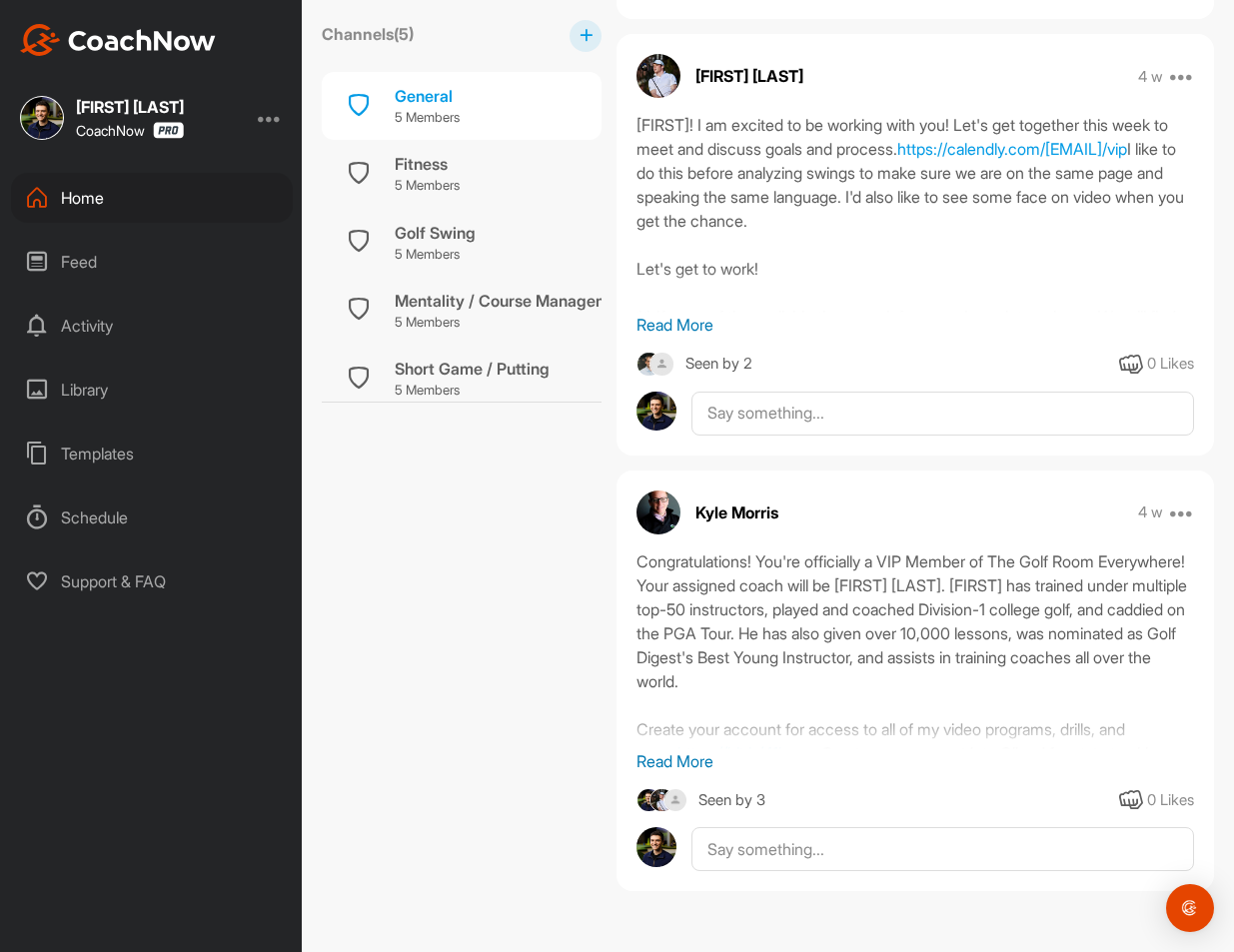 click on "Read More" at bounding box center [915, 761] 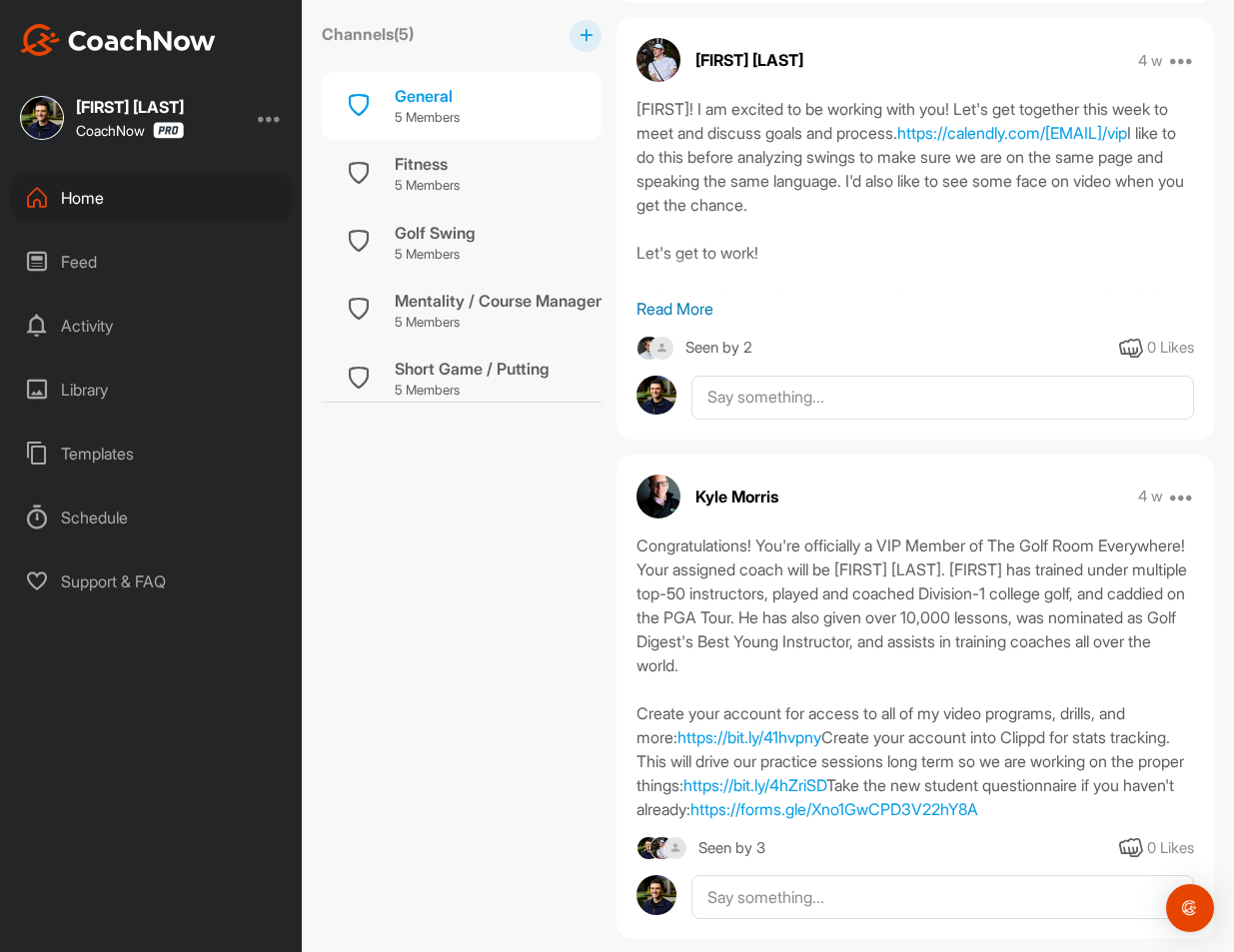 scroll, scrollTop: 4066, scrollLeft: 0, axis: vertical 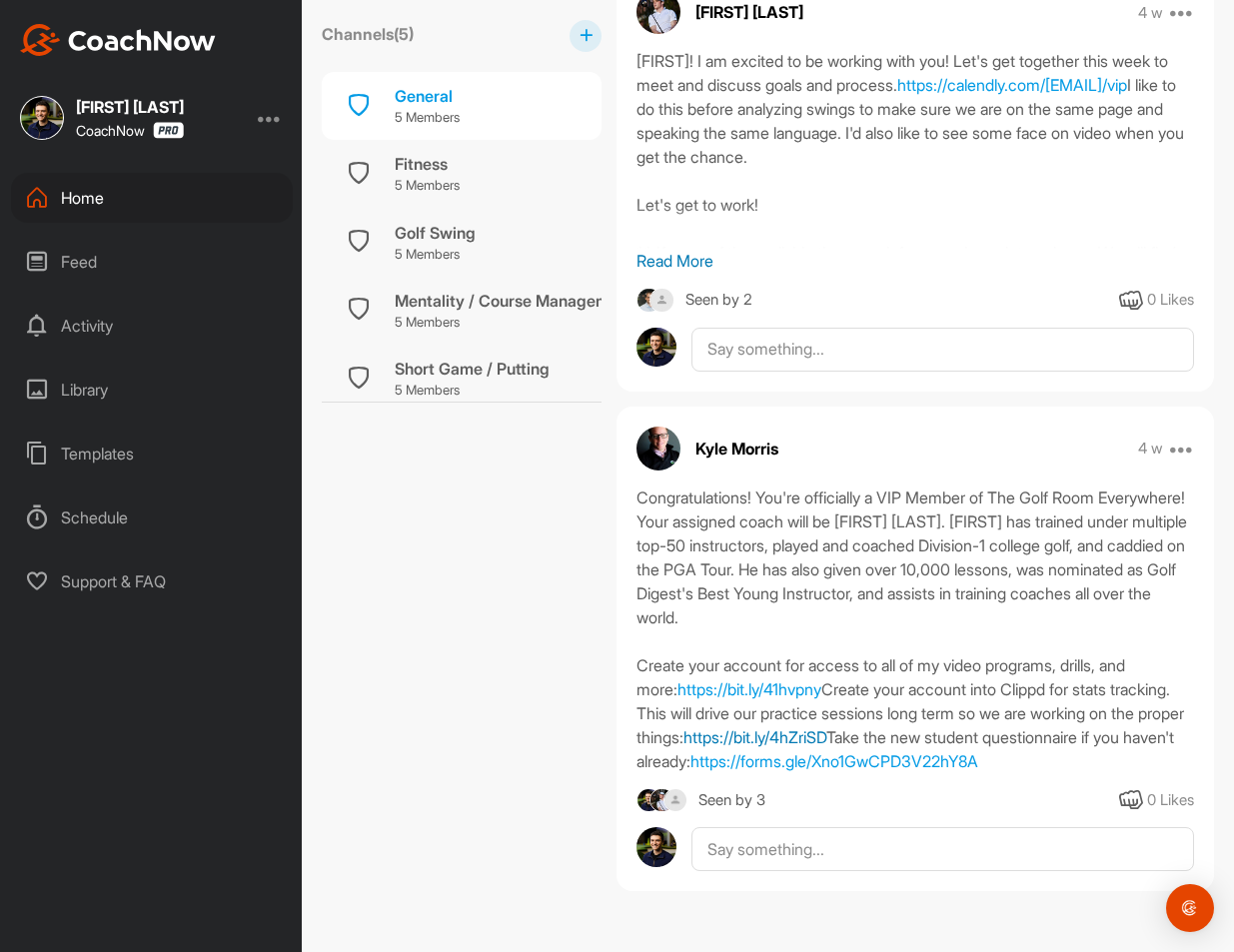 click on "https://bit.ly/4hZriSD" at bounding box center [754, 737] 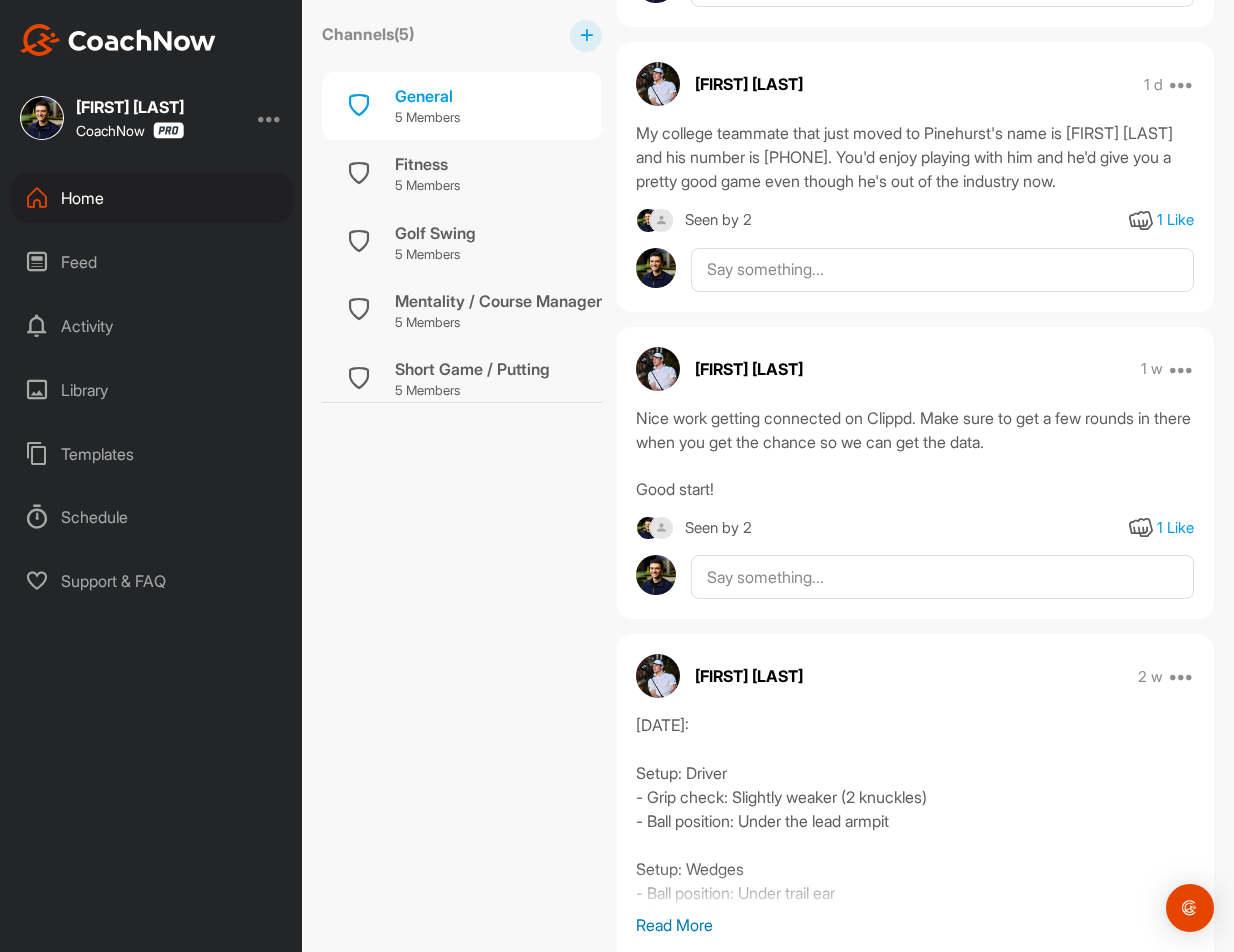 scroll, scrollTop: 1080, scrollLeft: 0, axis: vertical 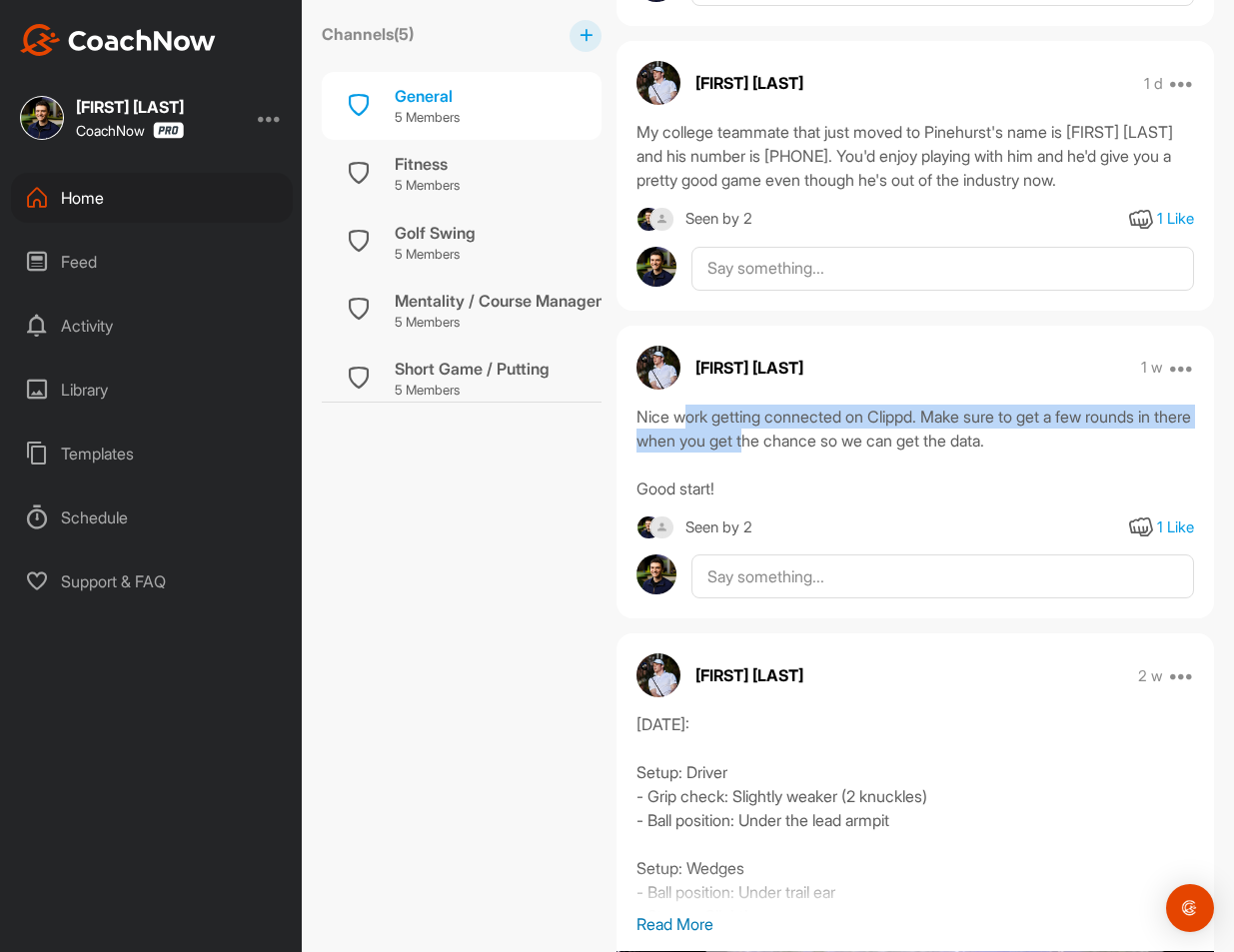 drag, startPoint x: 691, startPoint y: 451, endPoint x: 844, endPoint y: 480, distance: 155.72412 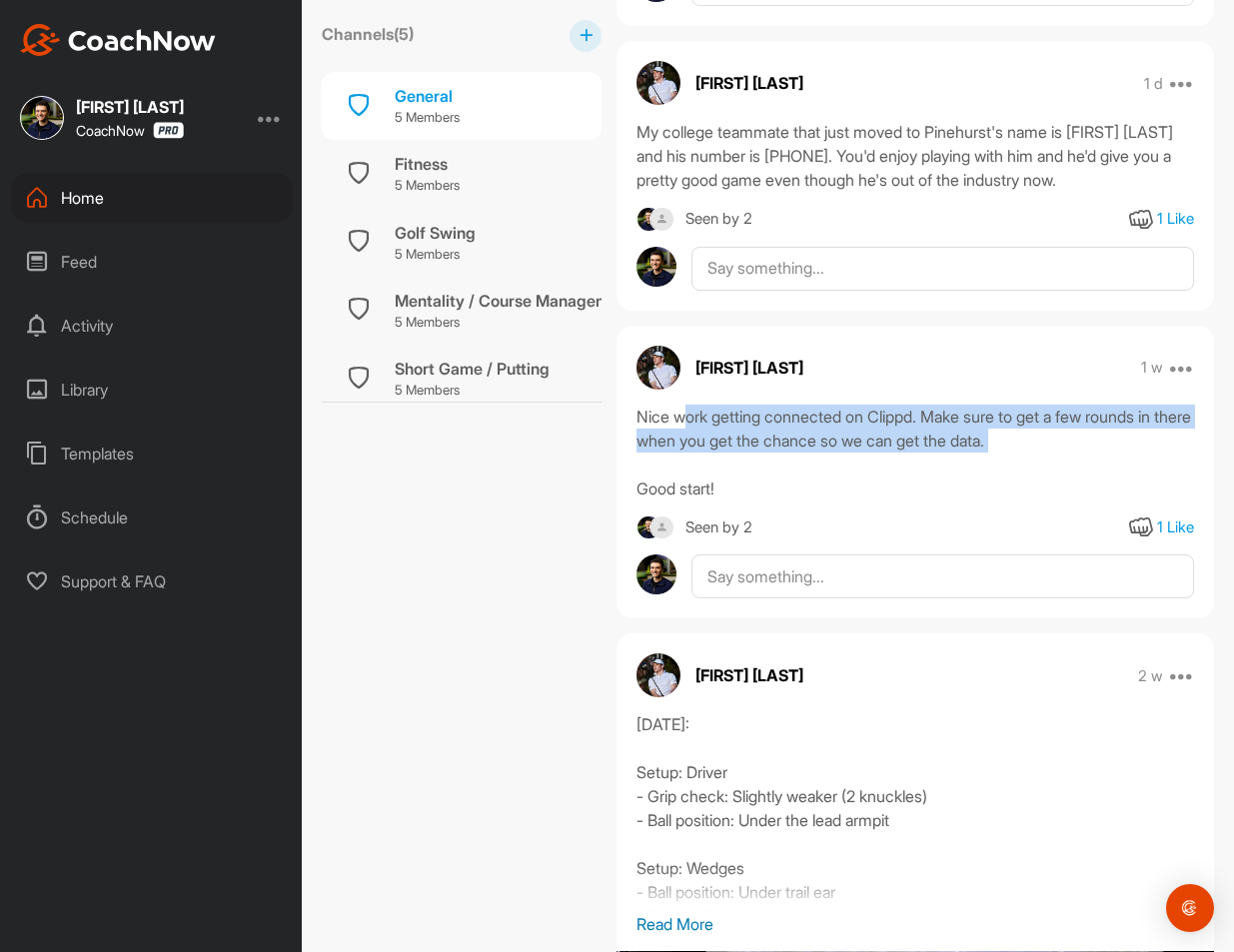 click on "Nice work getting connected on Clippd. Make sure to get a few rounds in there when you get the chance so we can get the data.
Good start!" at bounding box center (915, 453) 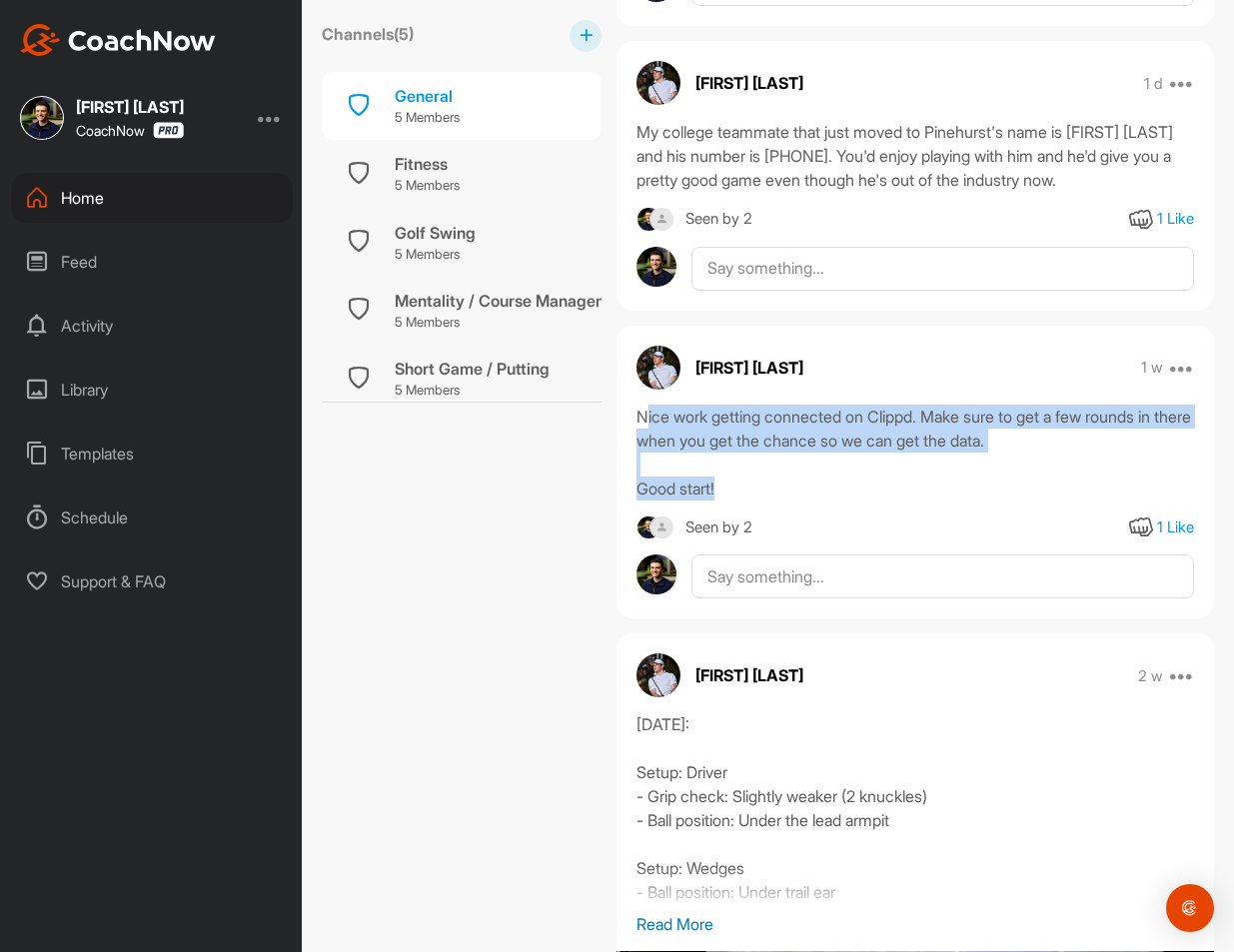drag, startPoint x: 804, startPoint y: 522, endPoint x: 649, endPoint y: 446, distance: 172.62966 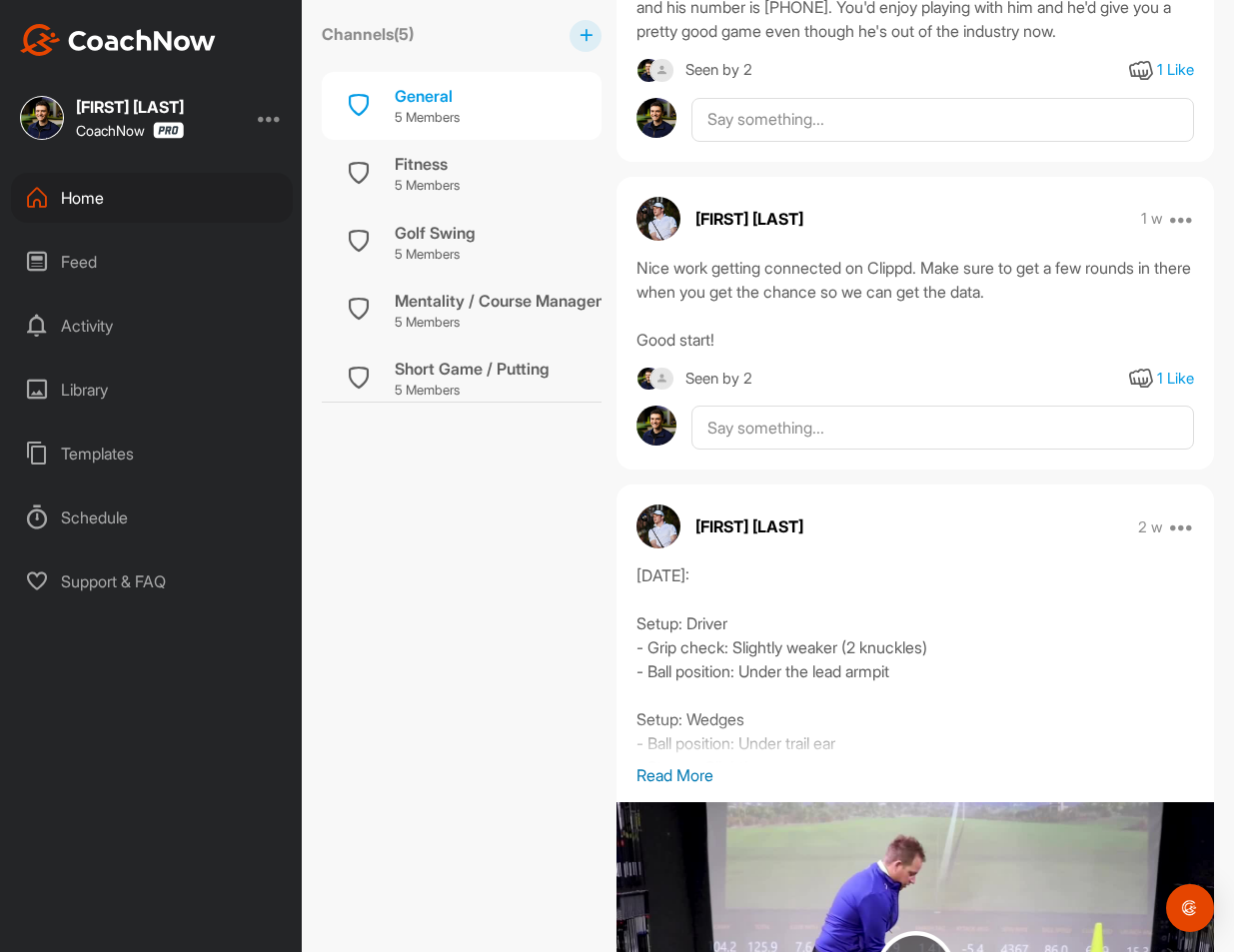scroll, scrollTop: 1249, scrollLeft: 0, axis: vertical 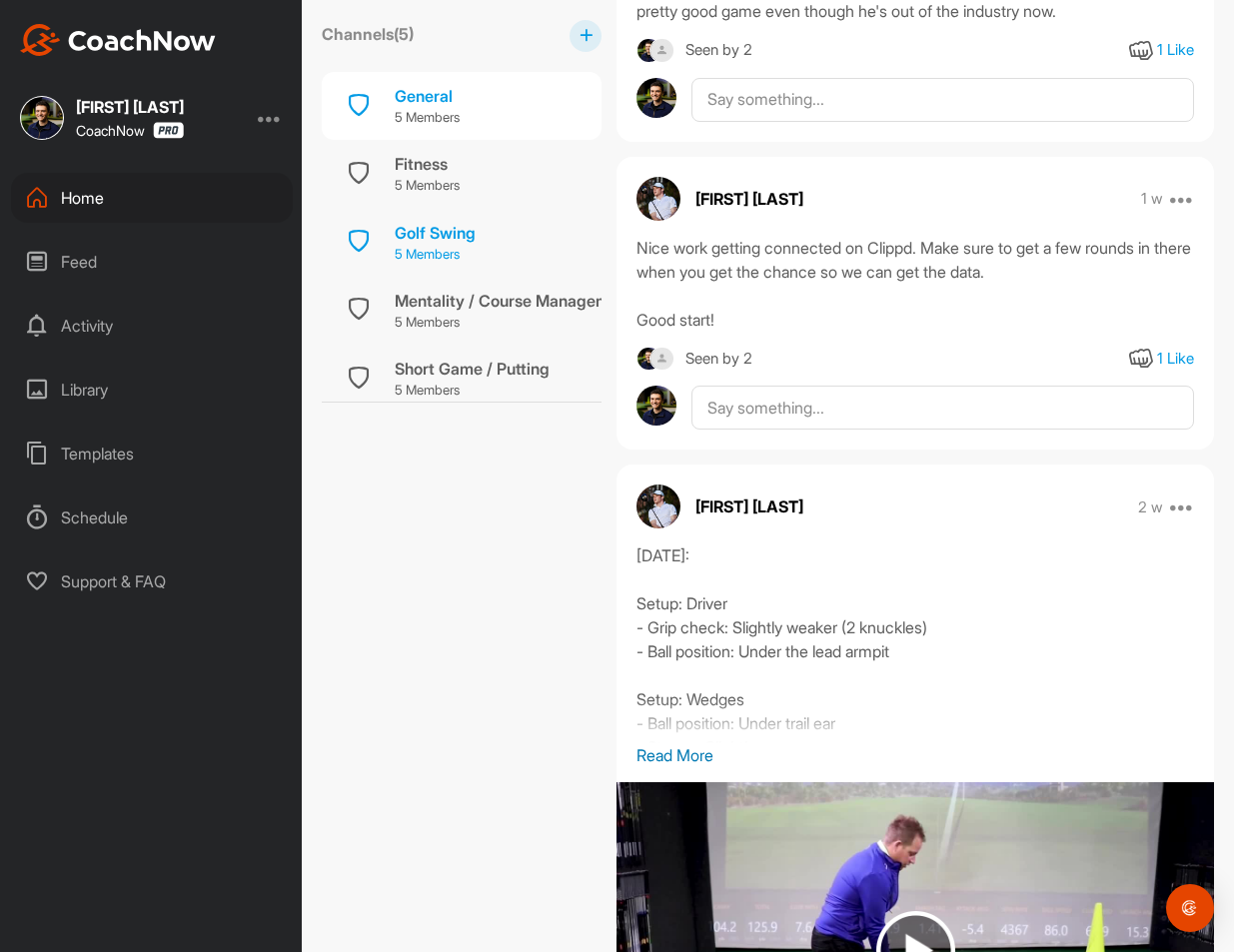 click on "Golf Swing 5 Members" at bounding box center [462, 242] 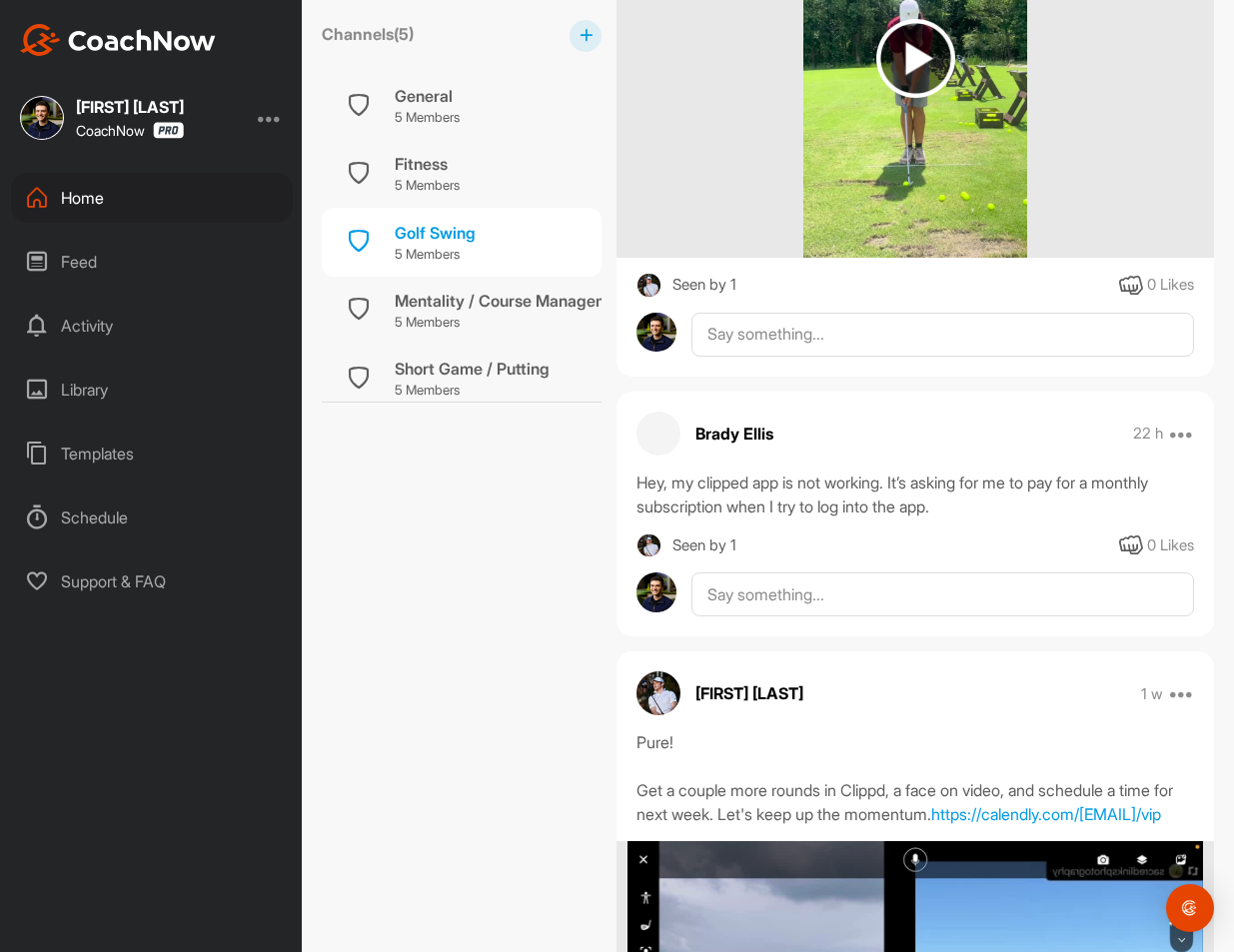 scroll, scrollTop: 1273, scrollLeft: 0, axis: vertical 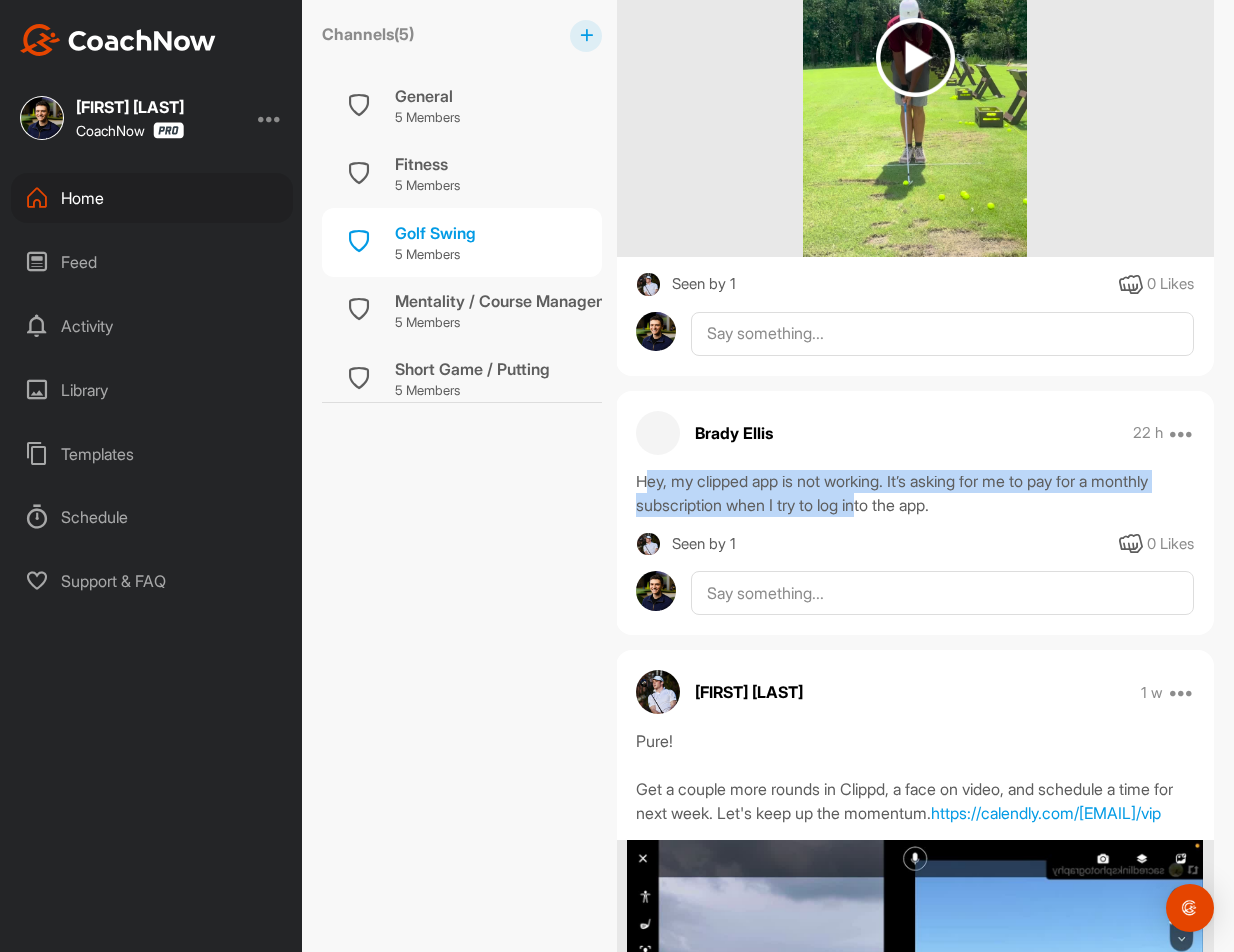 drag, startPoint x: 642, startPoint y: 475, endPoint x: 986, endPoint y: 493, distance: 344.47061 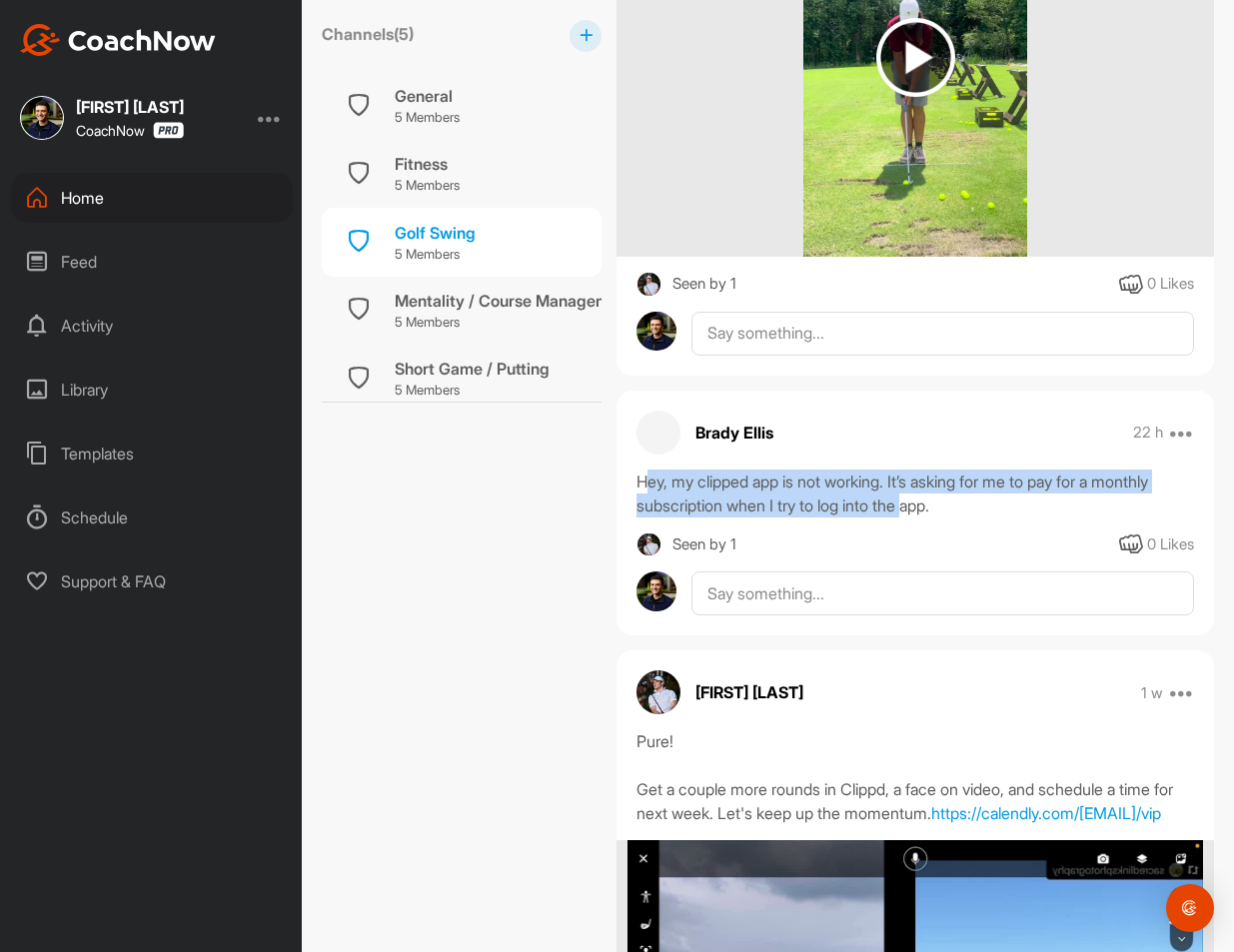 click on "Hey, my clipped app is not working. It’s asking for me to pay for a monthly subscription when I try to log into the app." at bounding box center (915, 493) 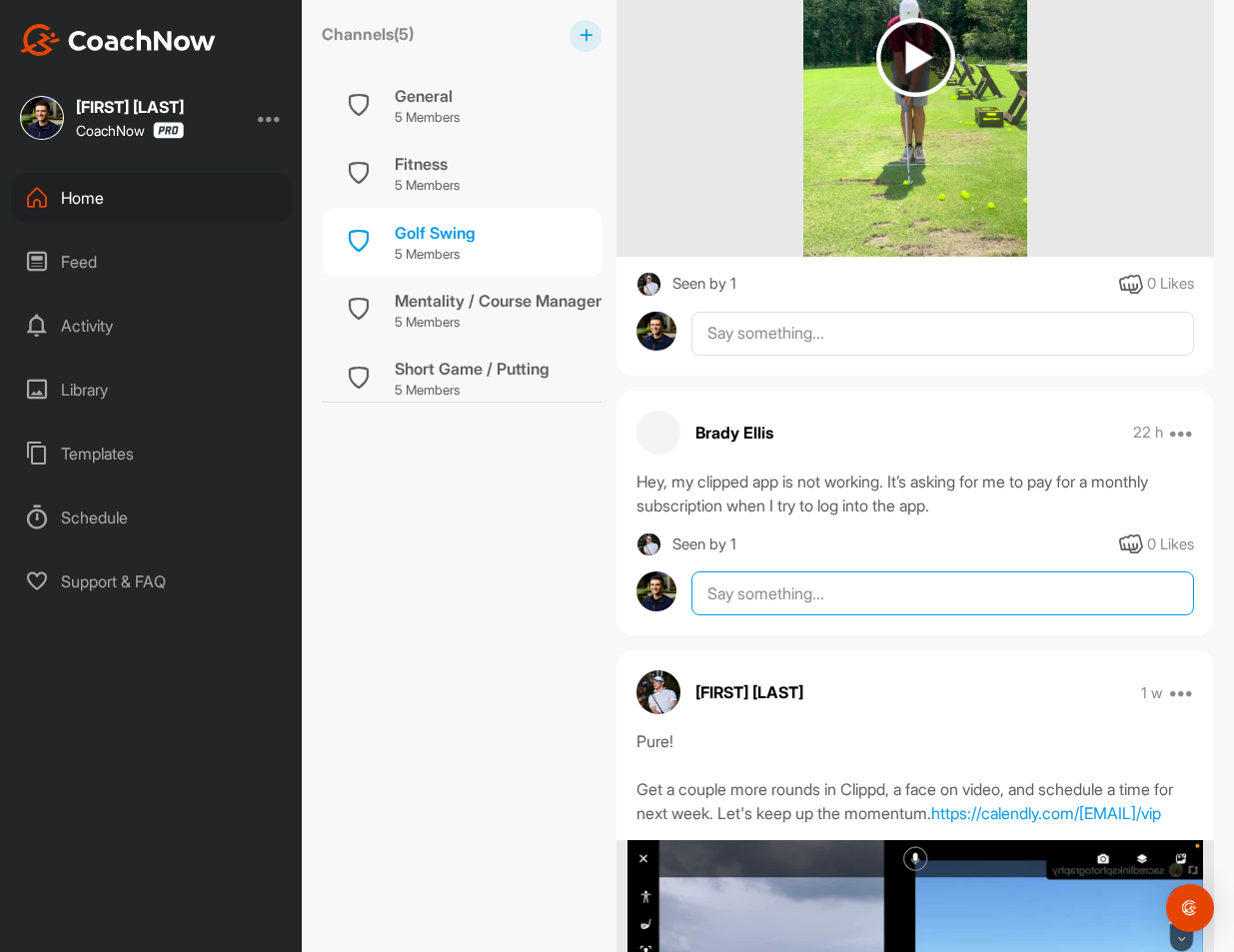 click at bounding box center [942, 593] 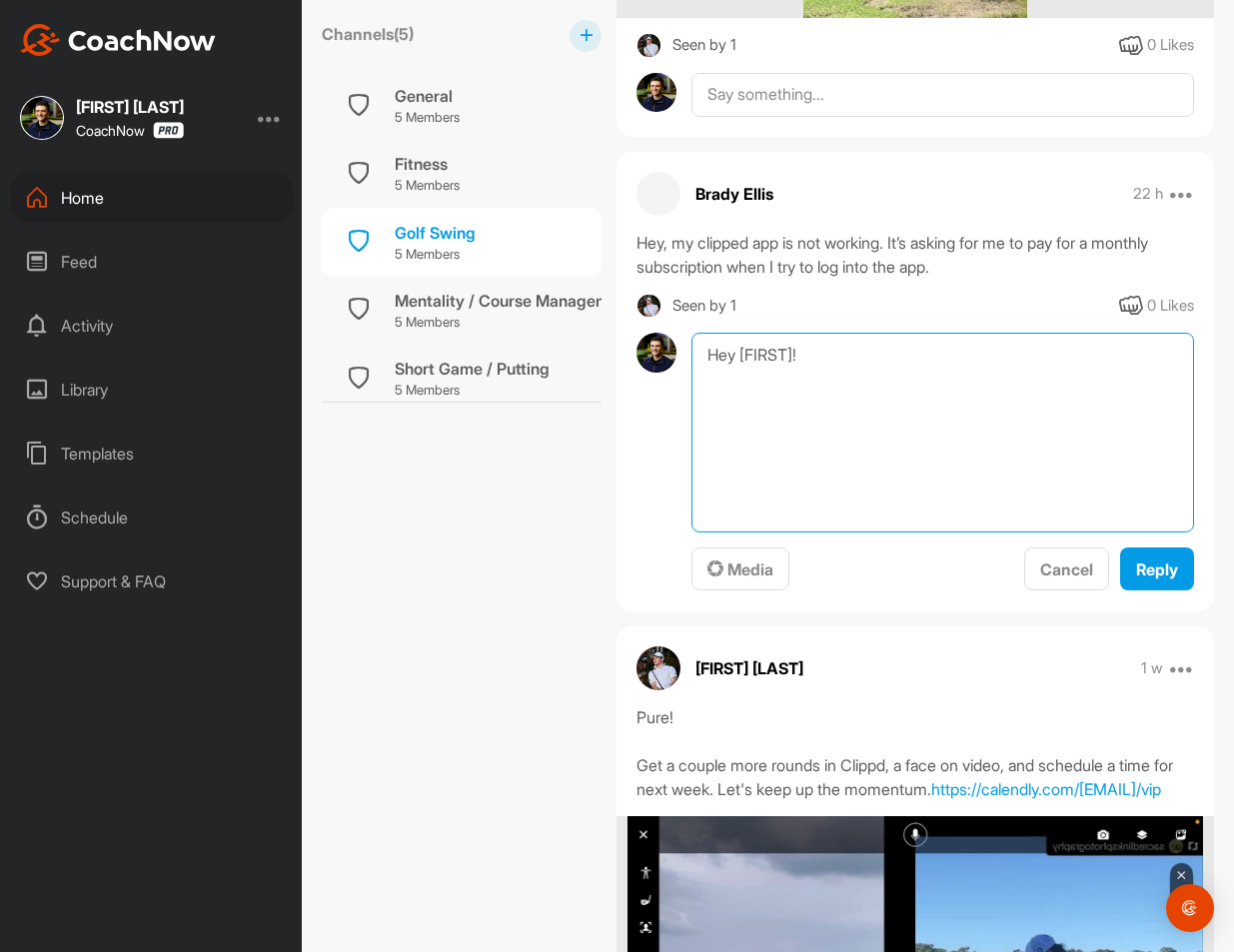 scroll, scrollTop: 1504, scrollLeft: 0, axis: vertical 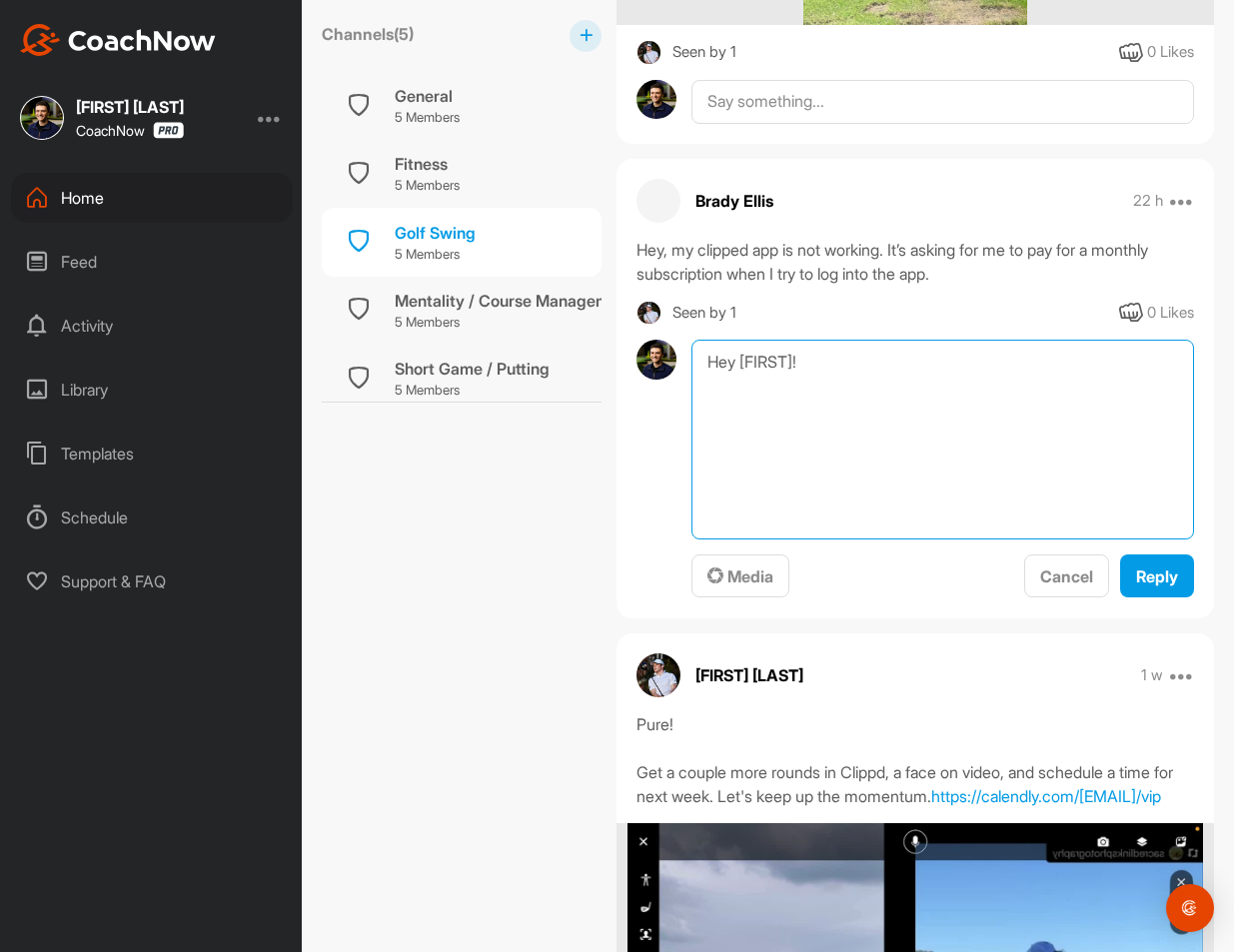 paste on "app.clippd.com/invitation-link/c3109a67309d3a5ab02d8bc5190c0918" 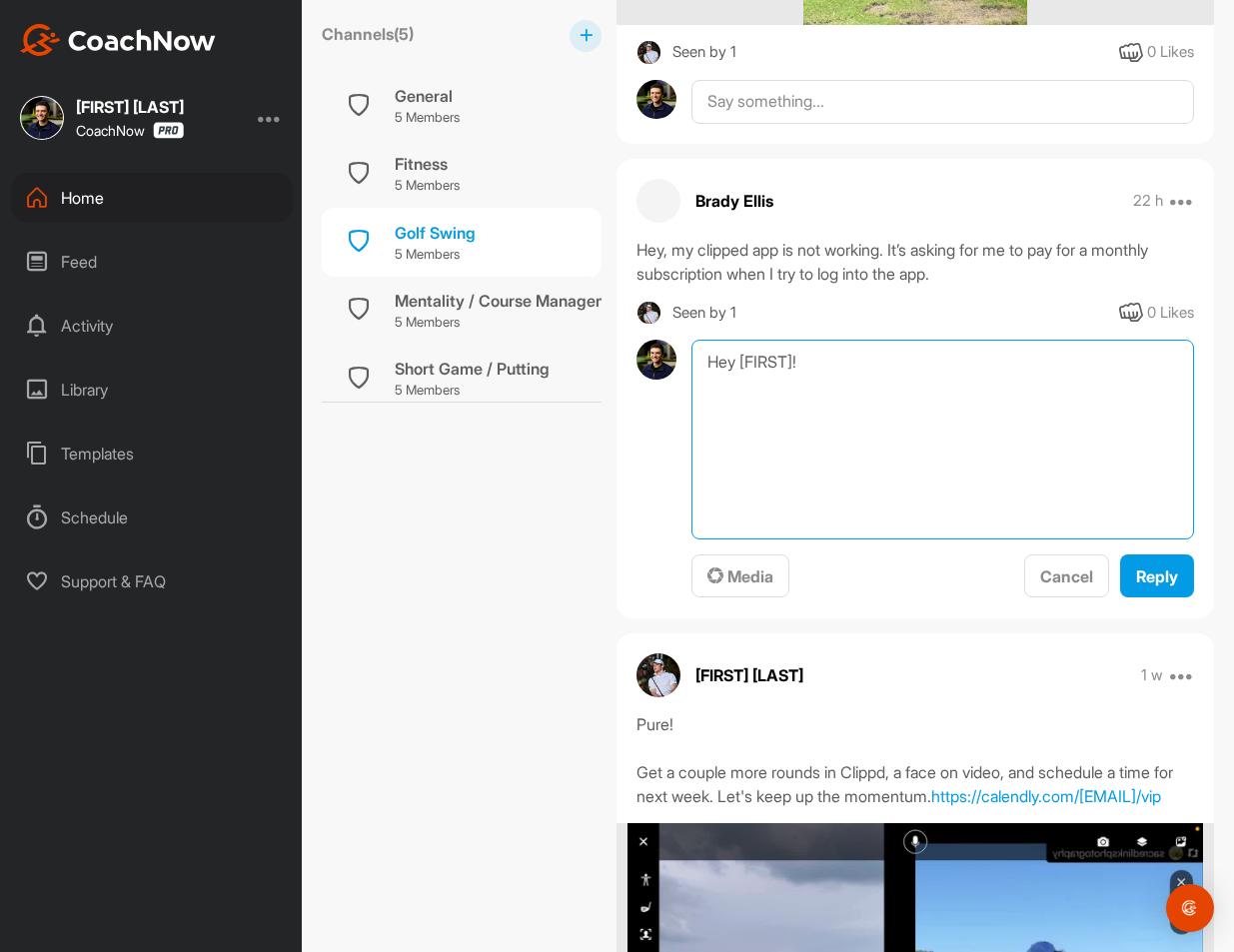 click on "Hey [FIRST]!" at bounding box center [942, 440] 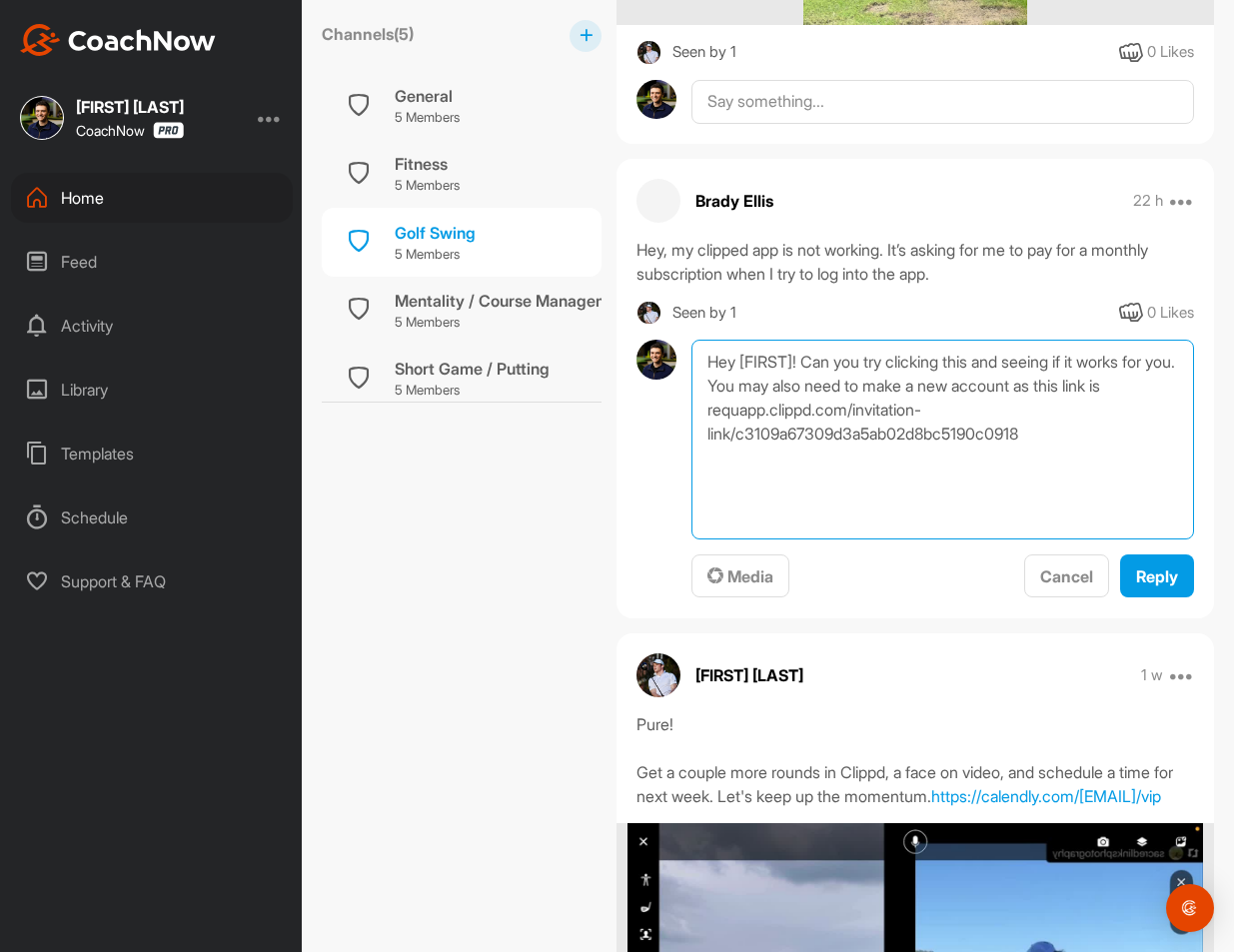 drag, startPoint x: 739, startPoint y: 405, endPoint x: 745, endPoint y: 366, distance: 39.45884 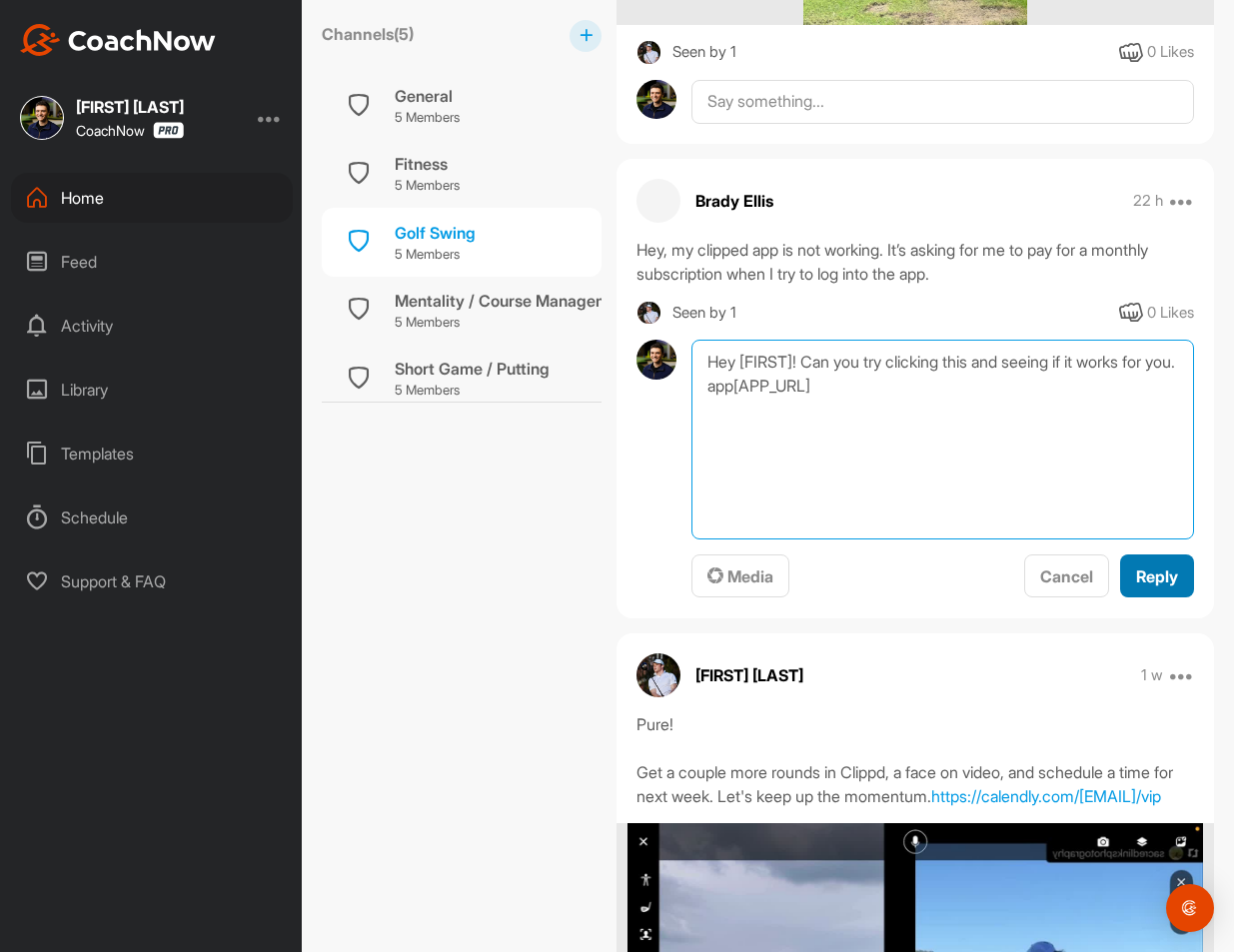 type on "Hey [FIRST]! Can you try clicking this and seeing if it works for you. app[APP_URL]" 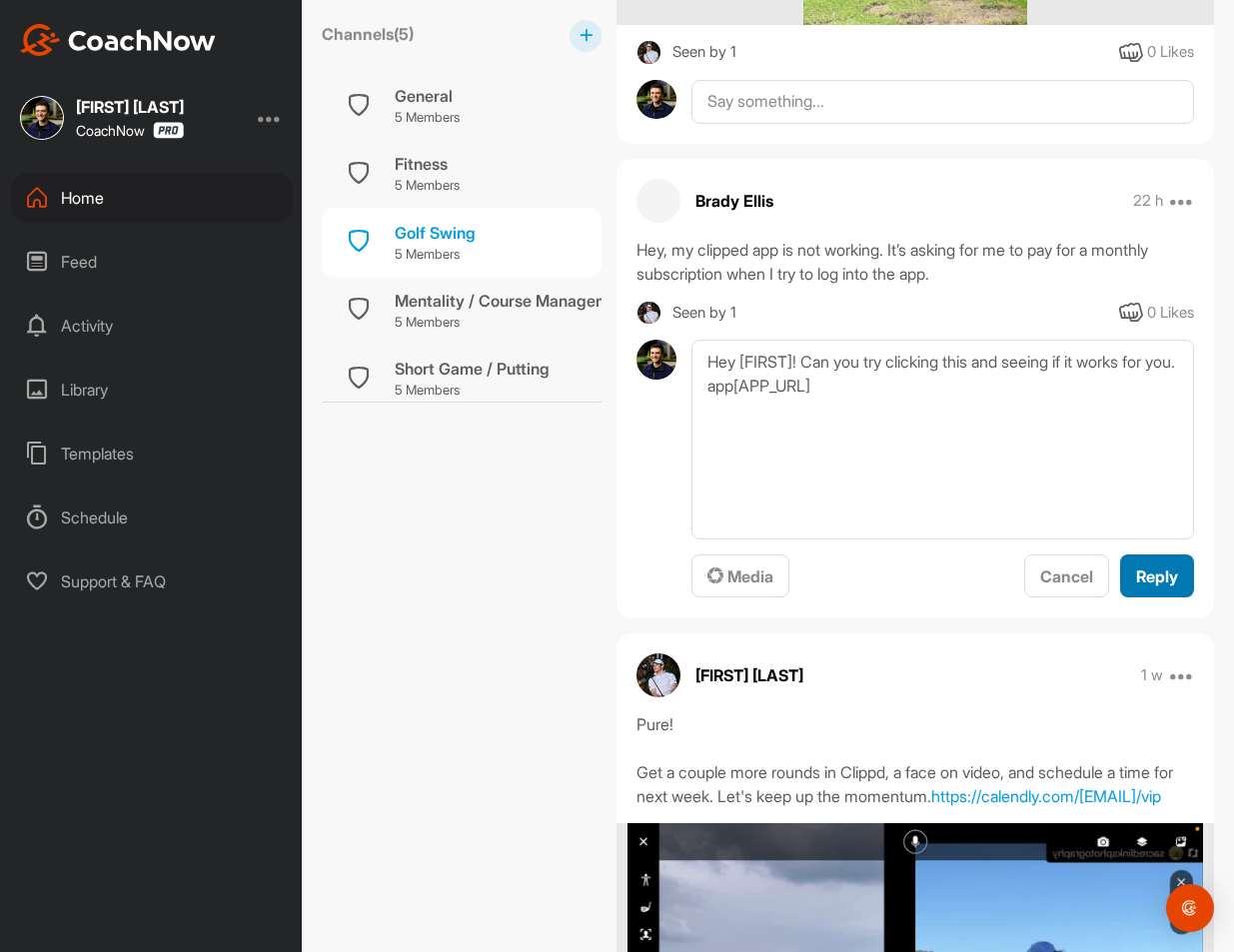 click on "Reply" at bounding box center (1157, 576) 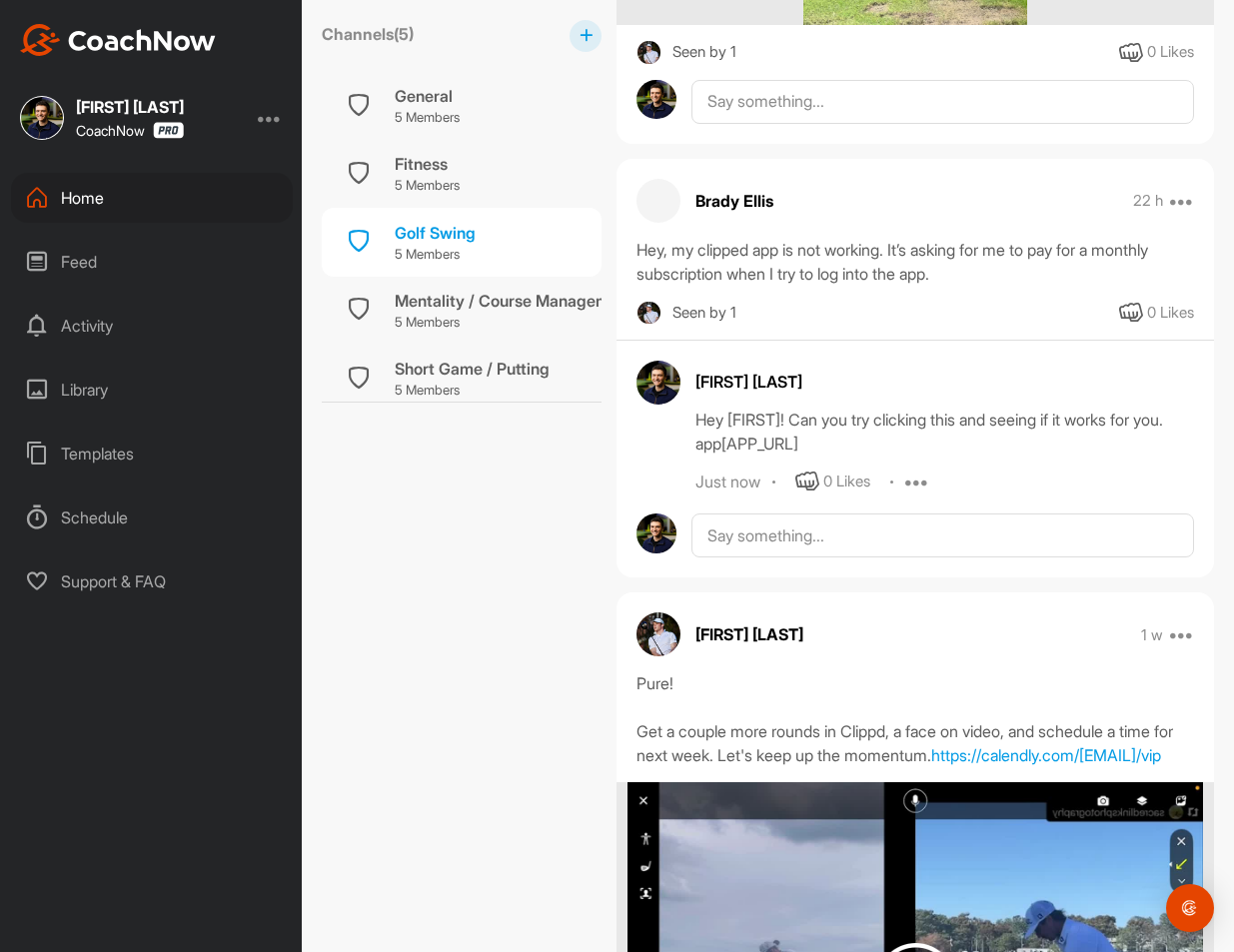 drag, startPoint x: 734, startPoint y: 437, endPoint x: 982, endPoint y: 438, distance: 248.00202 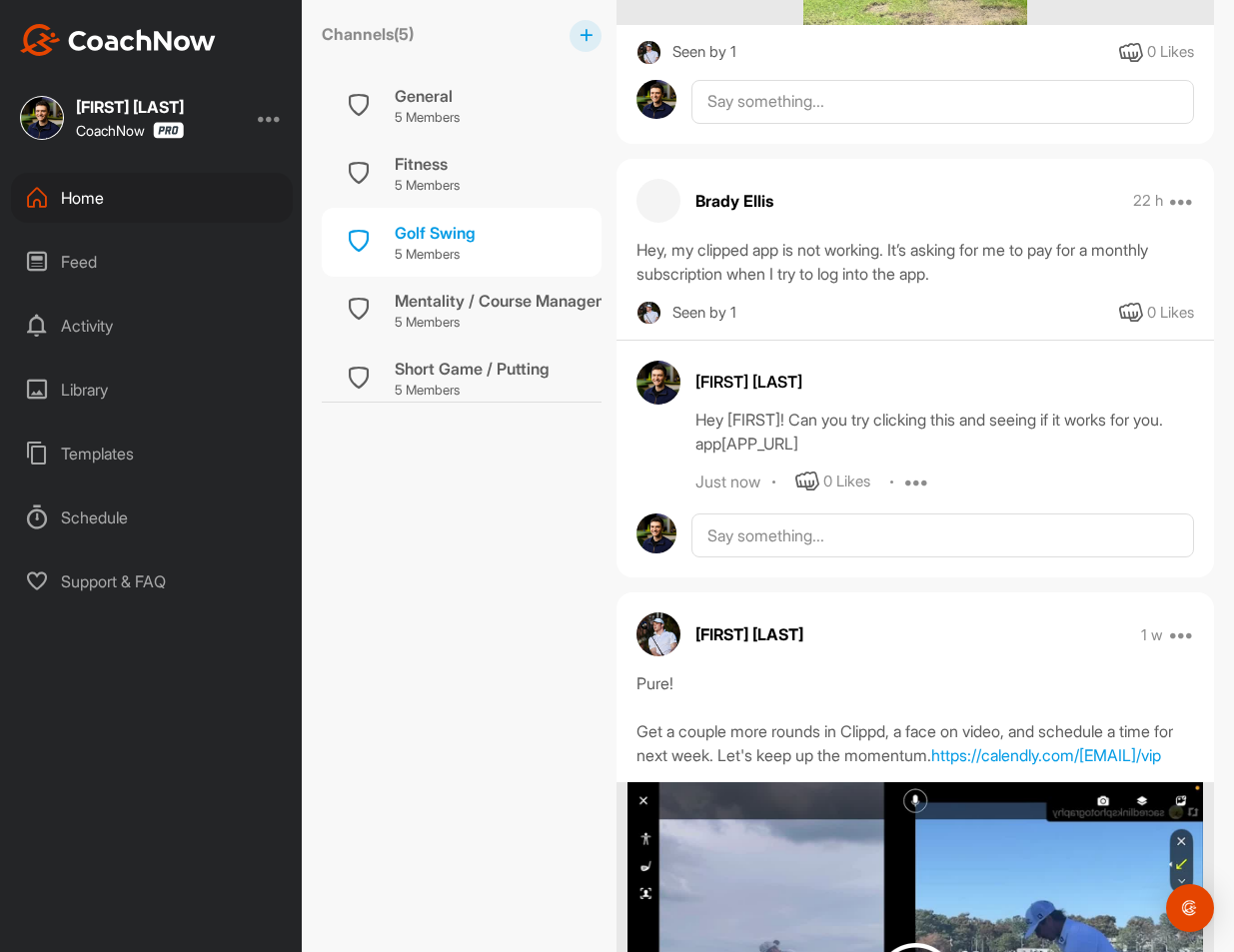 drag, startPoint x: 734, startPoint y: 437, endPoint x: 1042, endPoint y: 469, distance: 309.65788 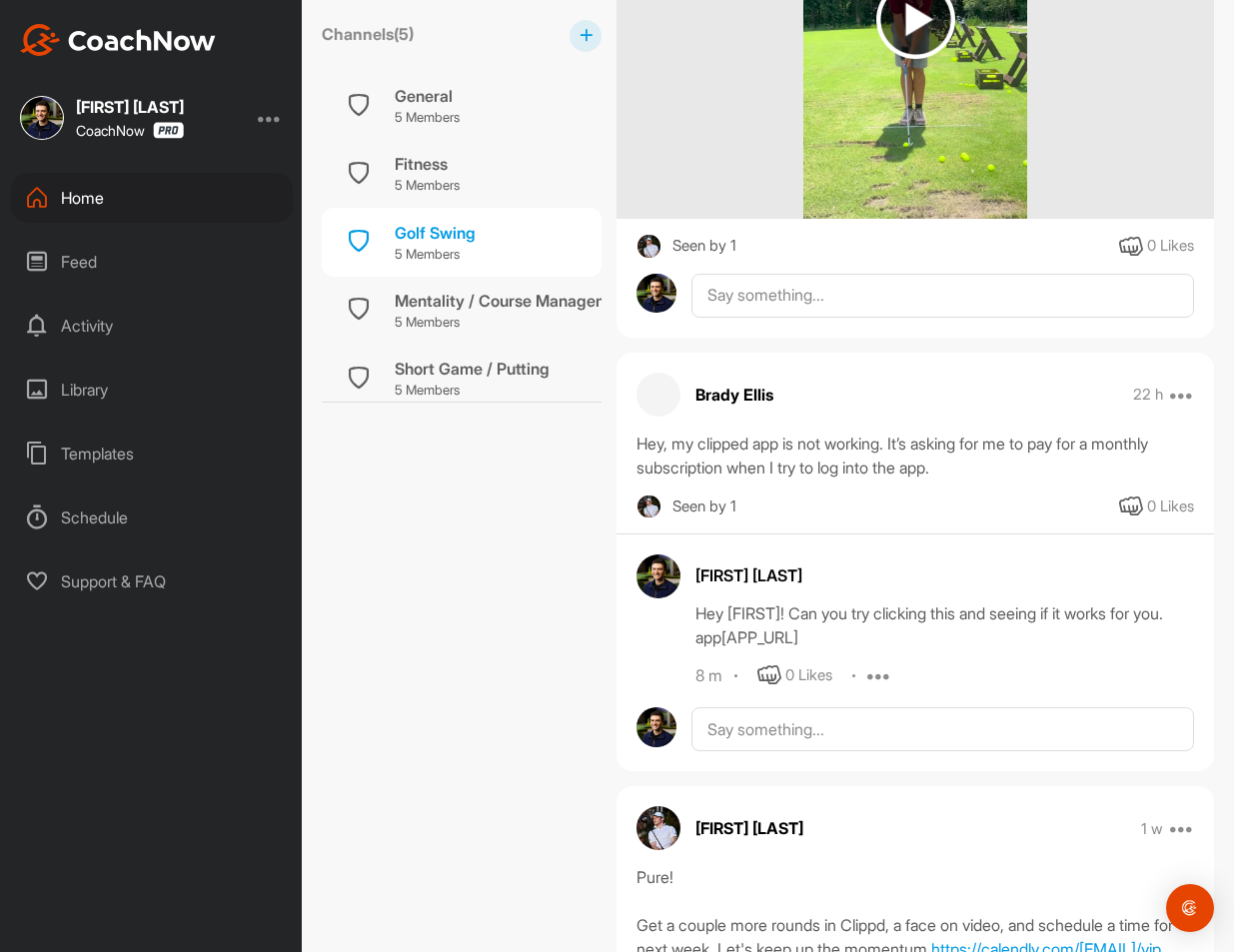 scroll, scrollTop: 1308, scrollLeft: 0, axis: vertical 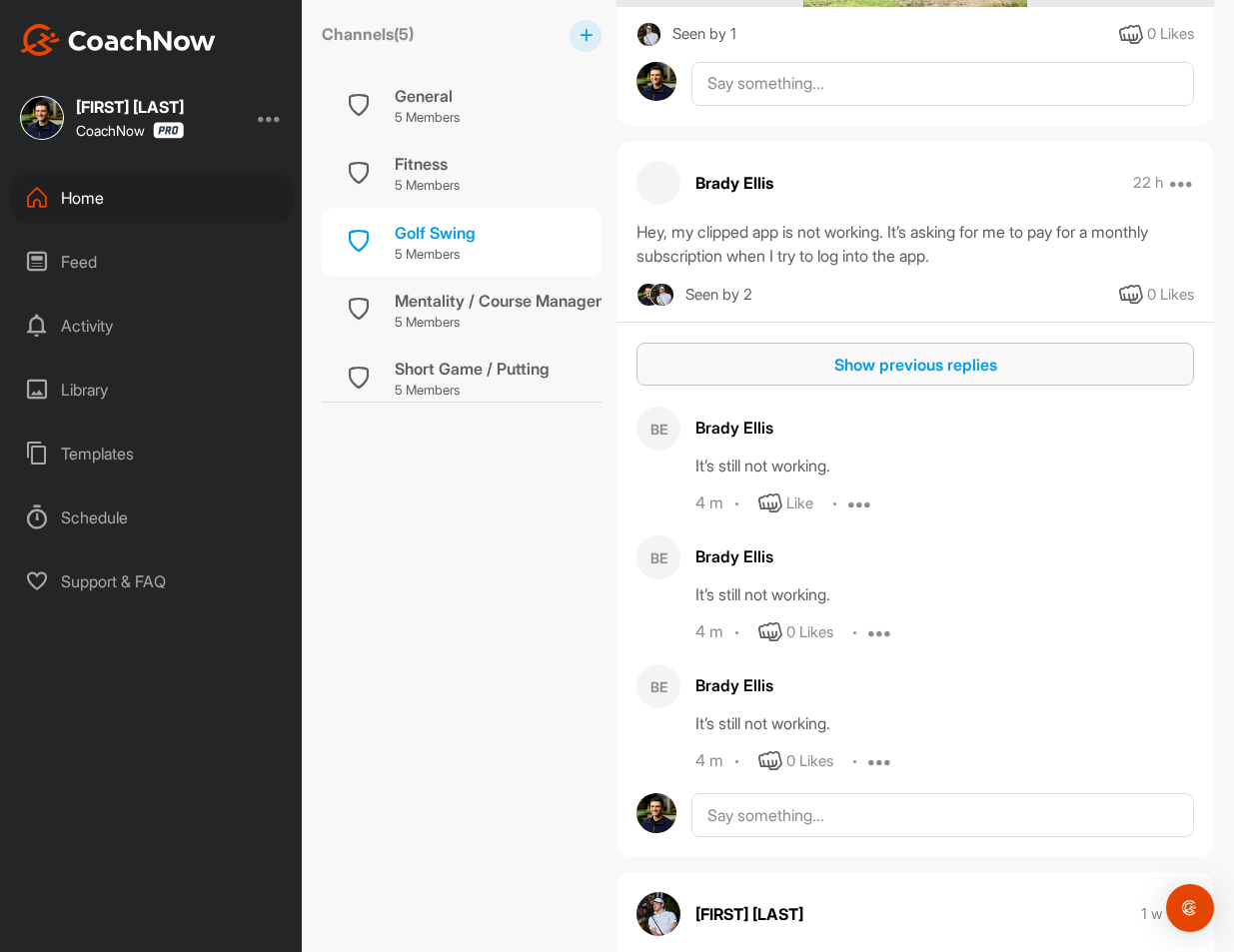 click on "Show previous replies" at bounding box center [915, 365] 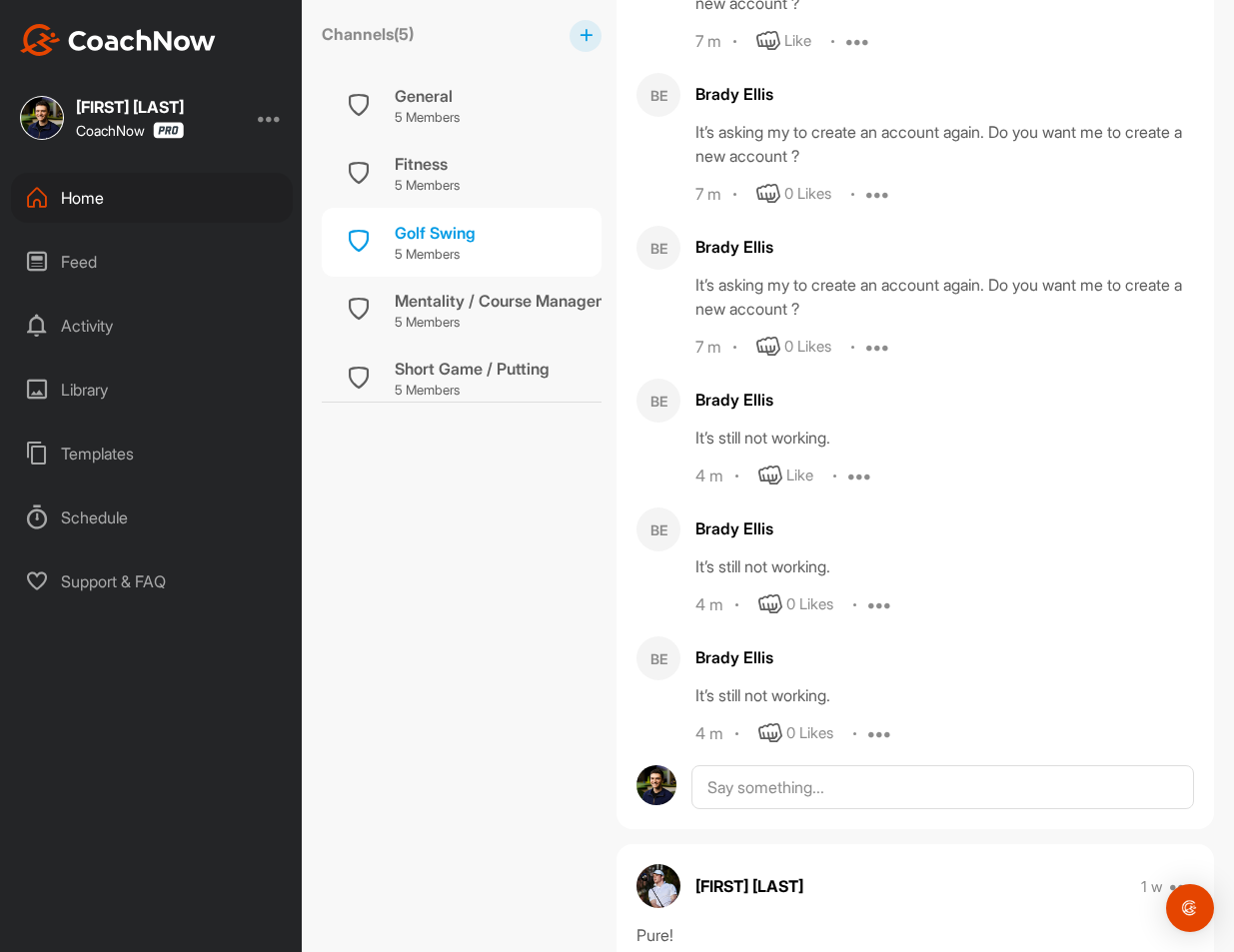 scroll, scrollTop: 2101, scrollLeft: 0, axis: vertical 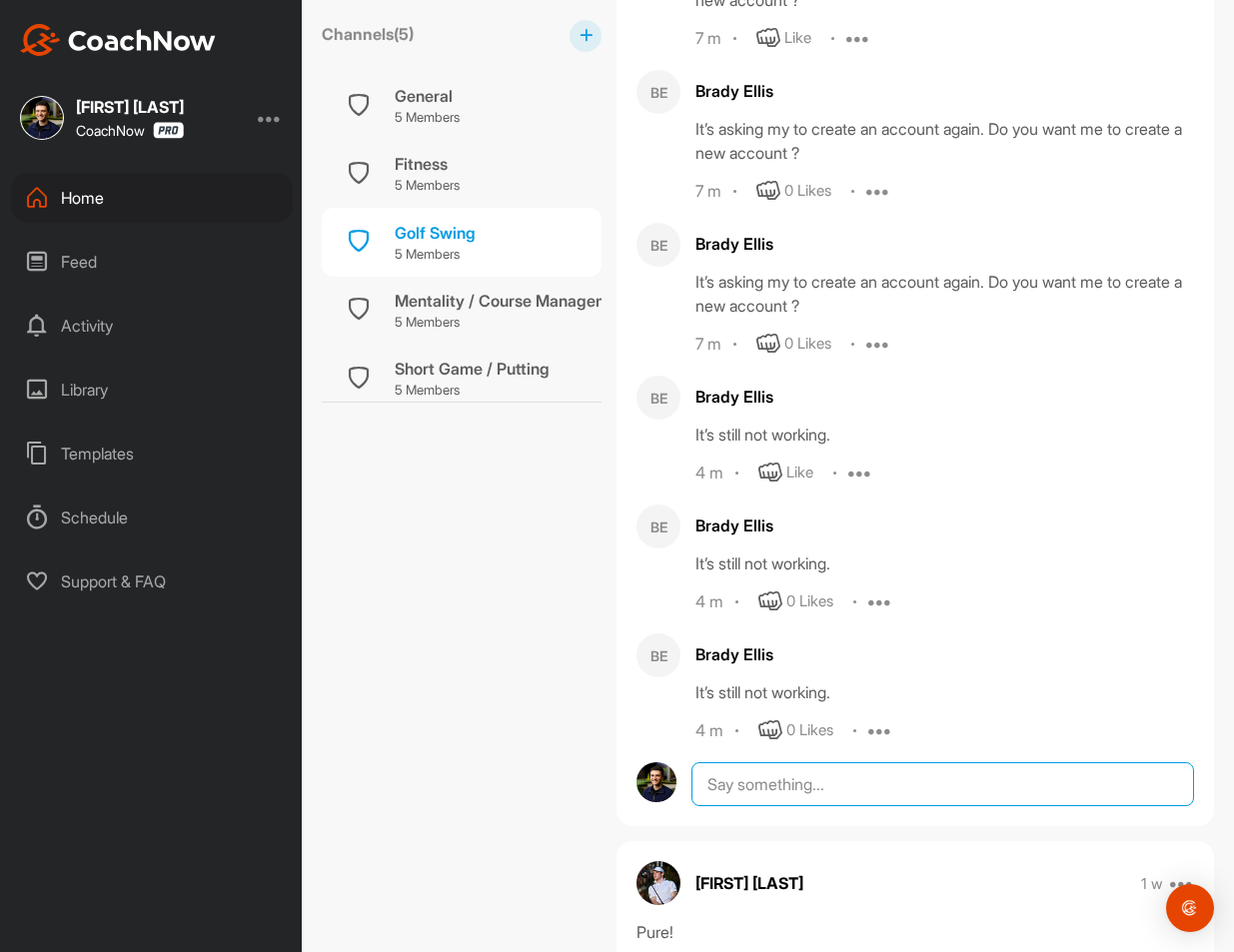 click at bounding box center (942, 784) 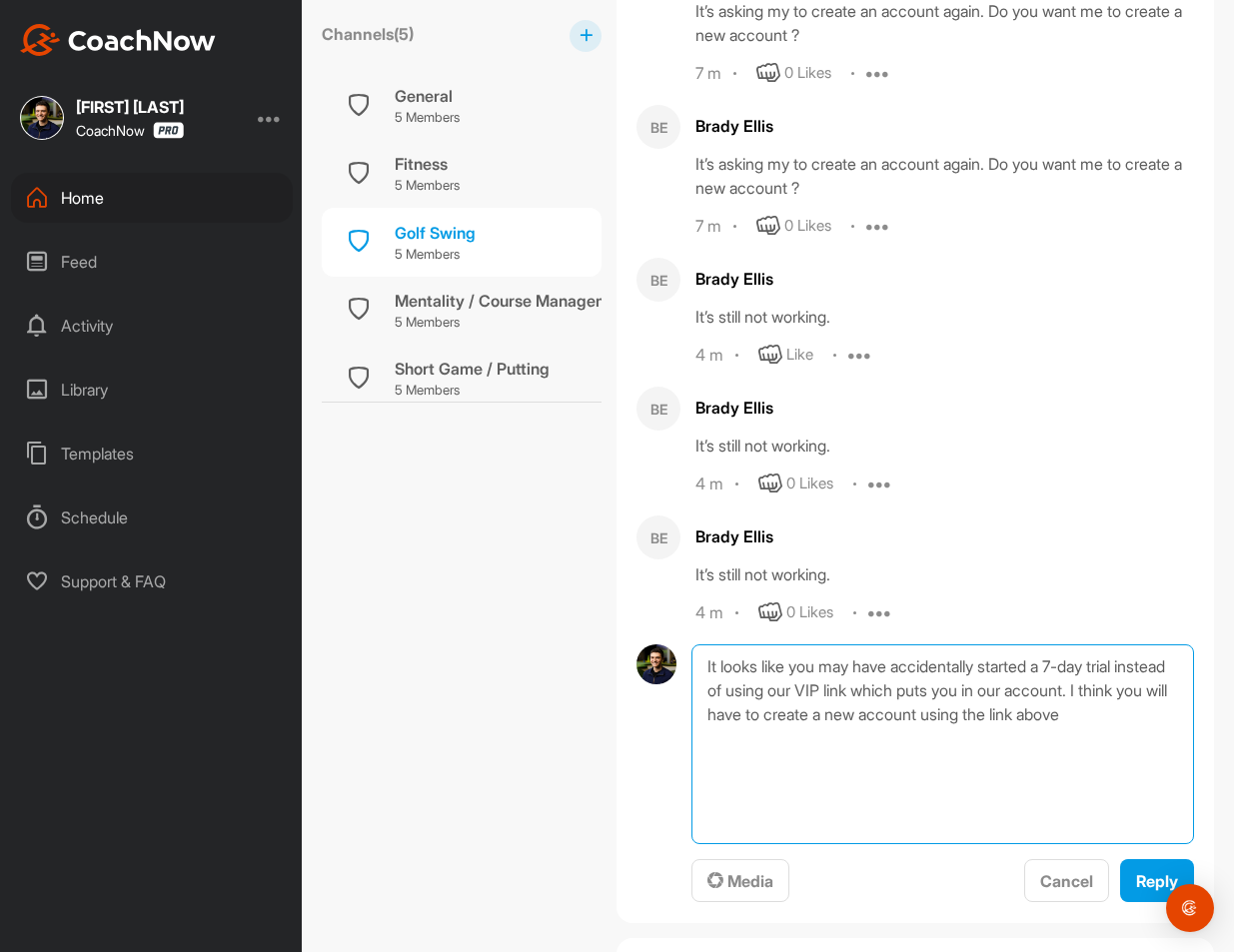 scroll, scrollTop: 2250, scrollLeft: 0, axis: vertical 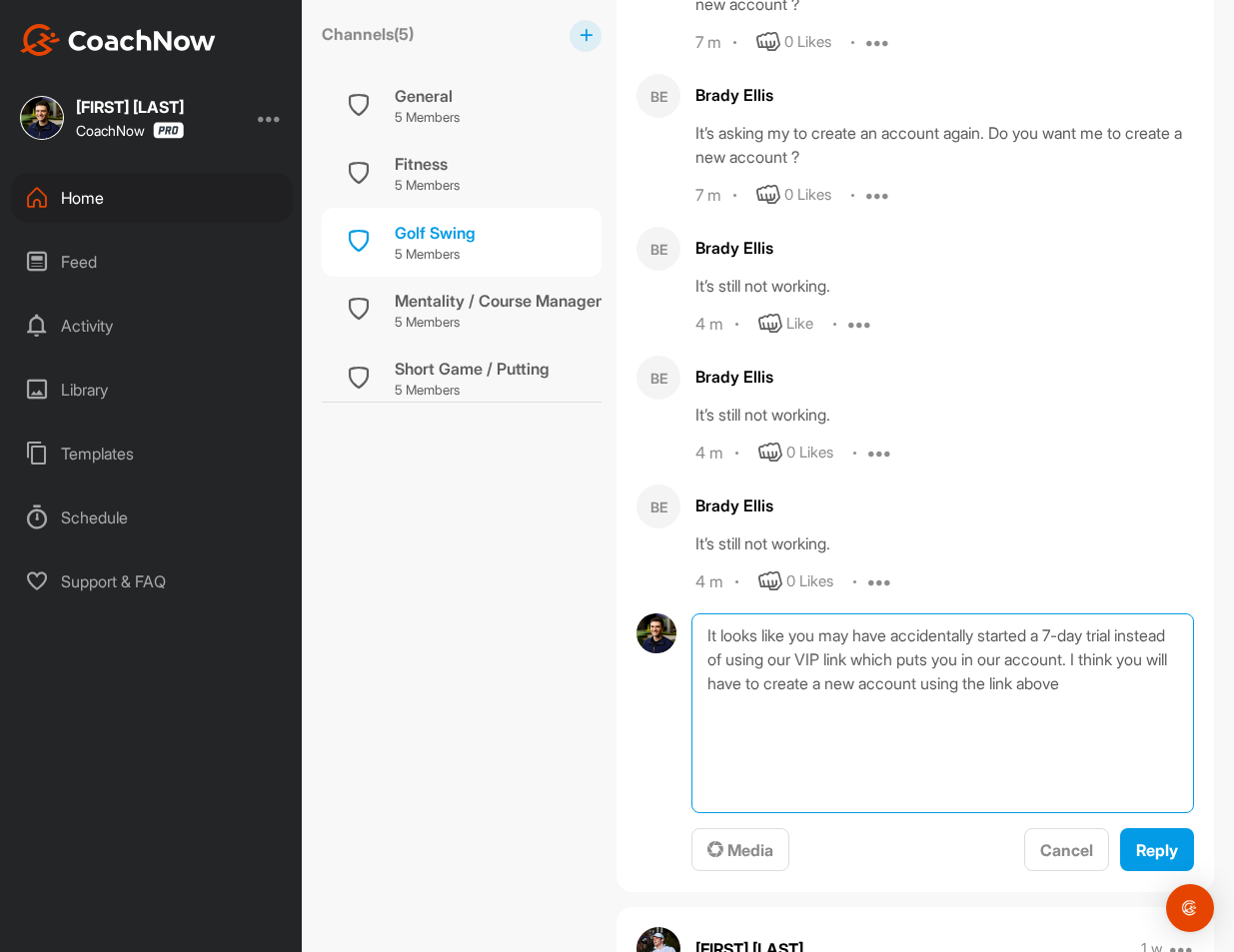 drag, startPoint x: 768, startPoint y: 692, endPoint x: 843, endPoint y: 721, distance: 80.411442 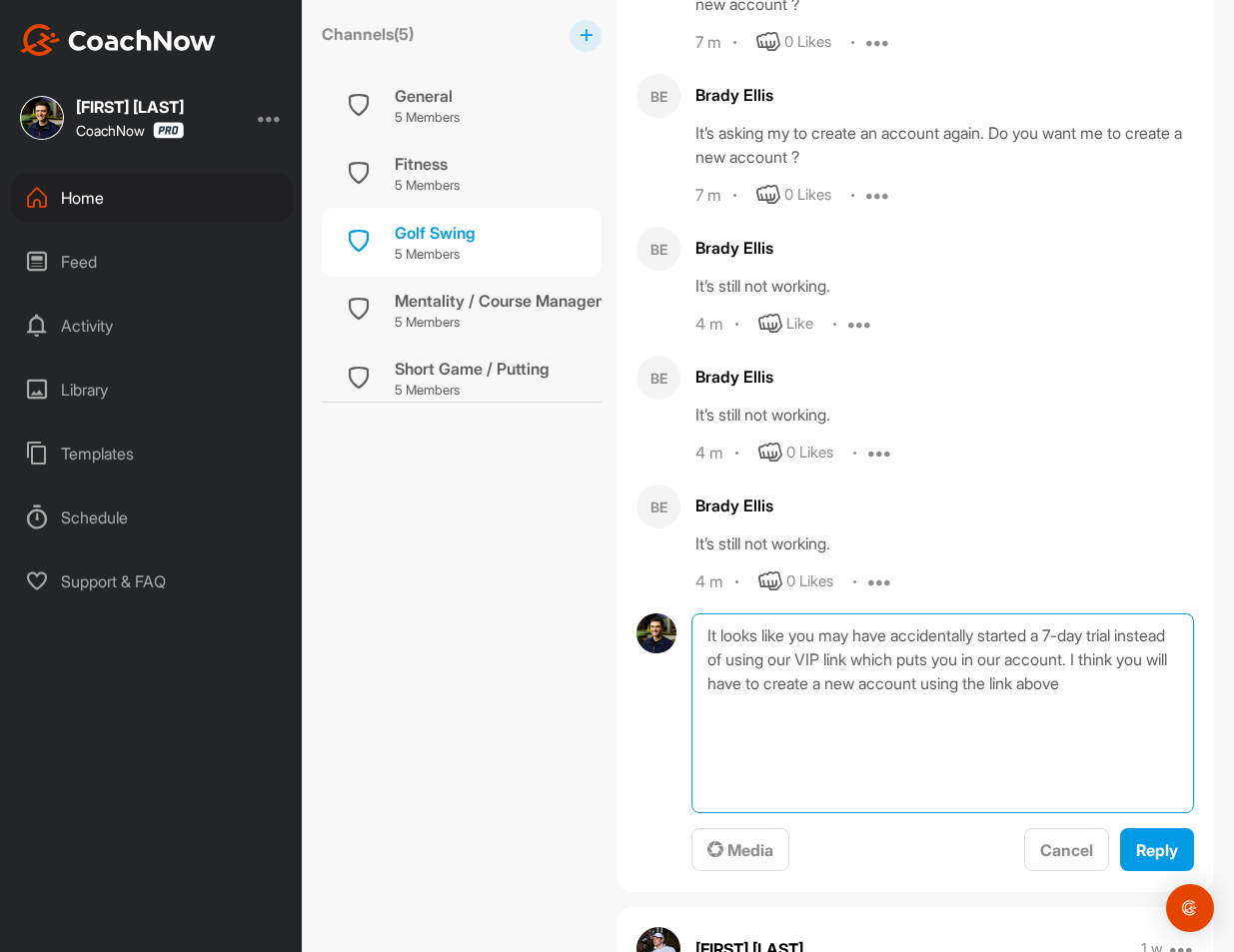 click on "It looks like you may have accidentally started a 7-day trial instead of using our VIP link which puts you in our account. I think you will have to create a new account using the link above" at bounding box center [942, 713] 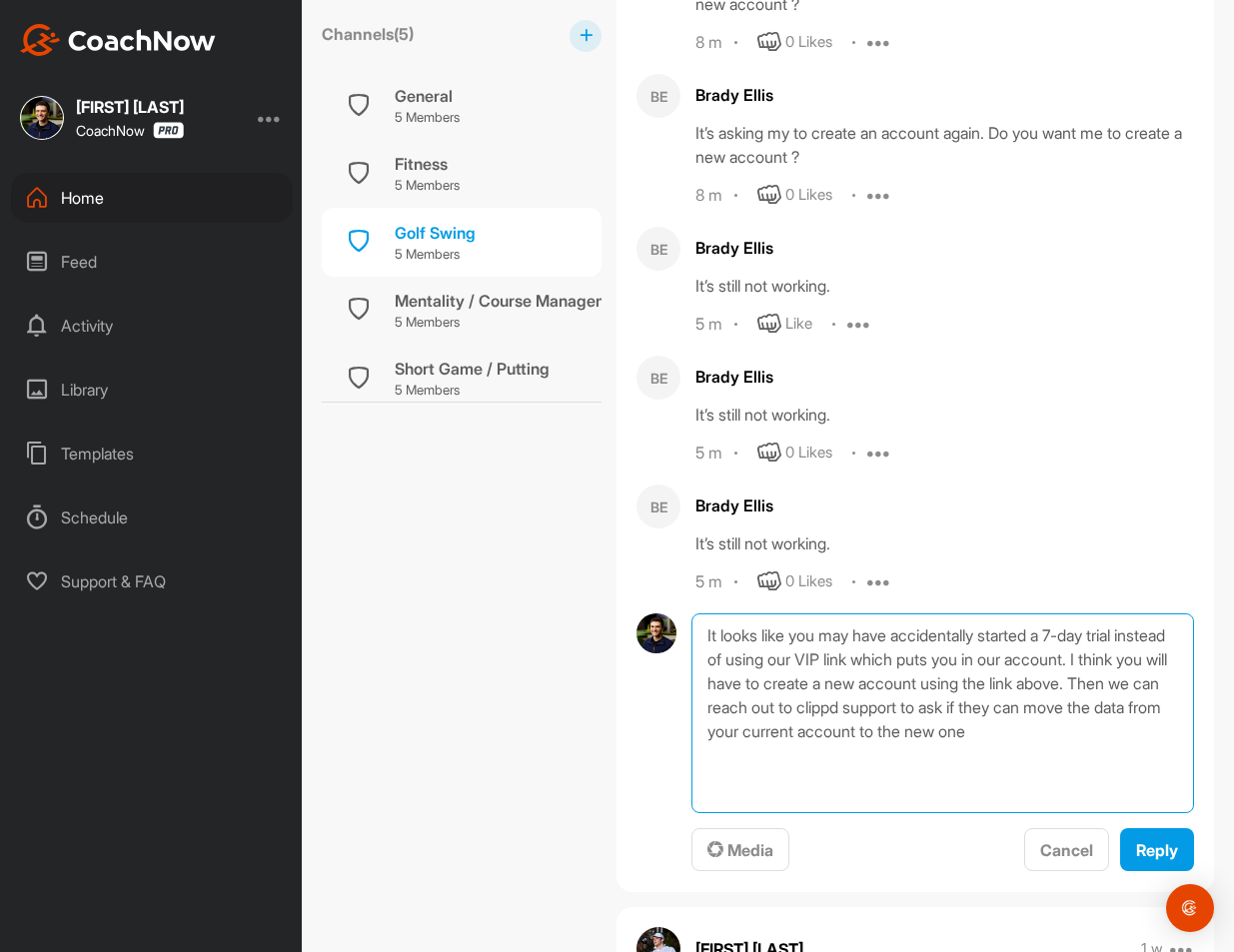 scroll, scrollTop: 2307, scrollLeft: 0, axis: vertical 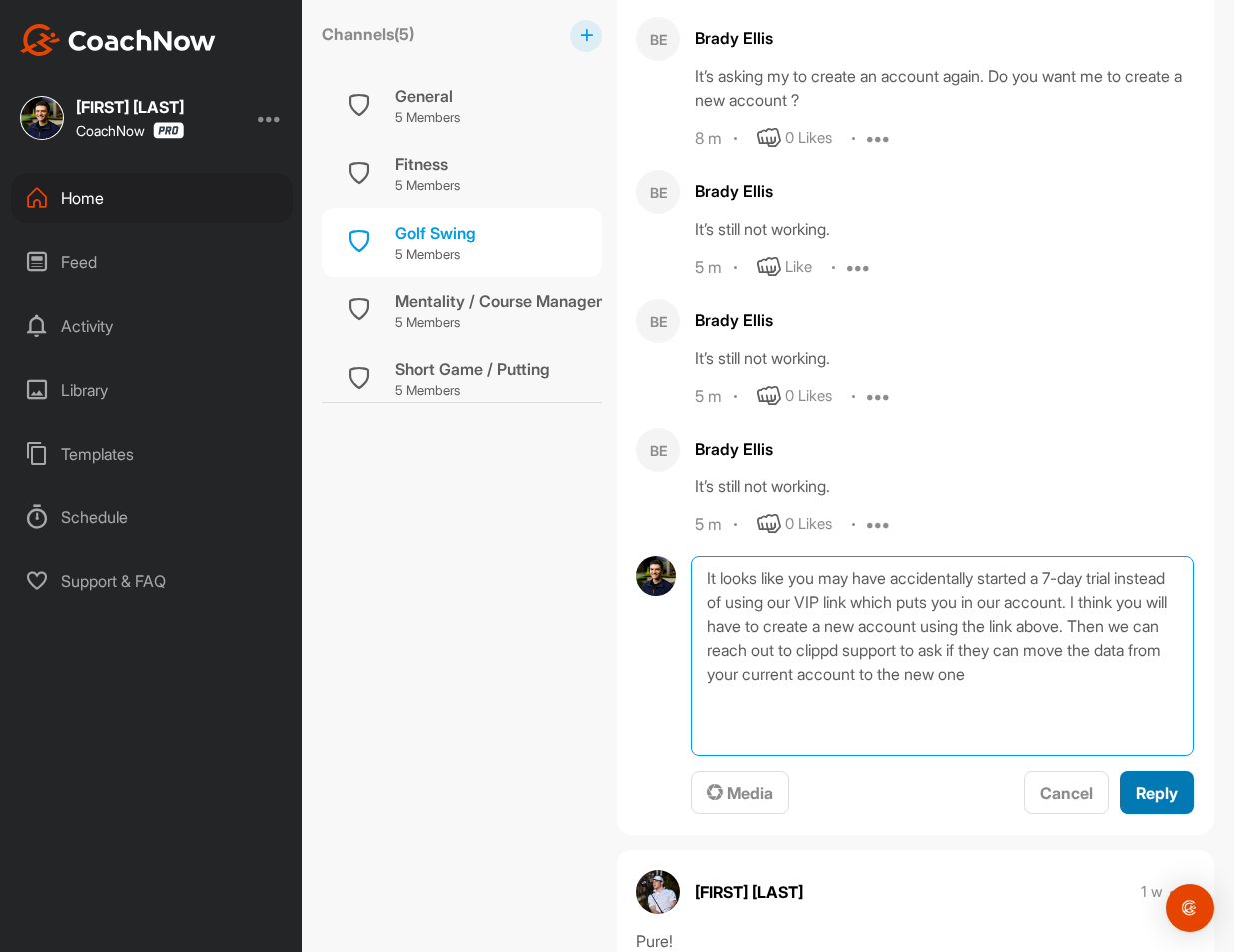 type on "It looks like you may have accidentally started a 7-day trial instead of using our VIP link which puts you in our account. I think you will have to create a new account using the link above. Then we can reach out to clippd support to ask if they can move the data from your current account to the new one" 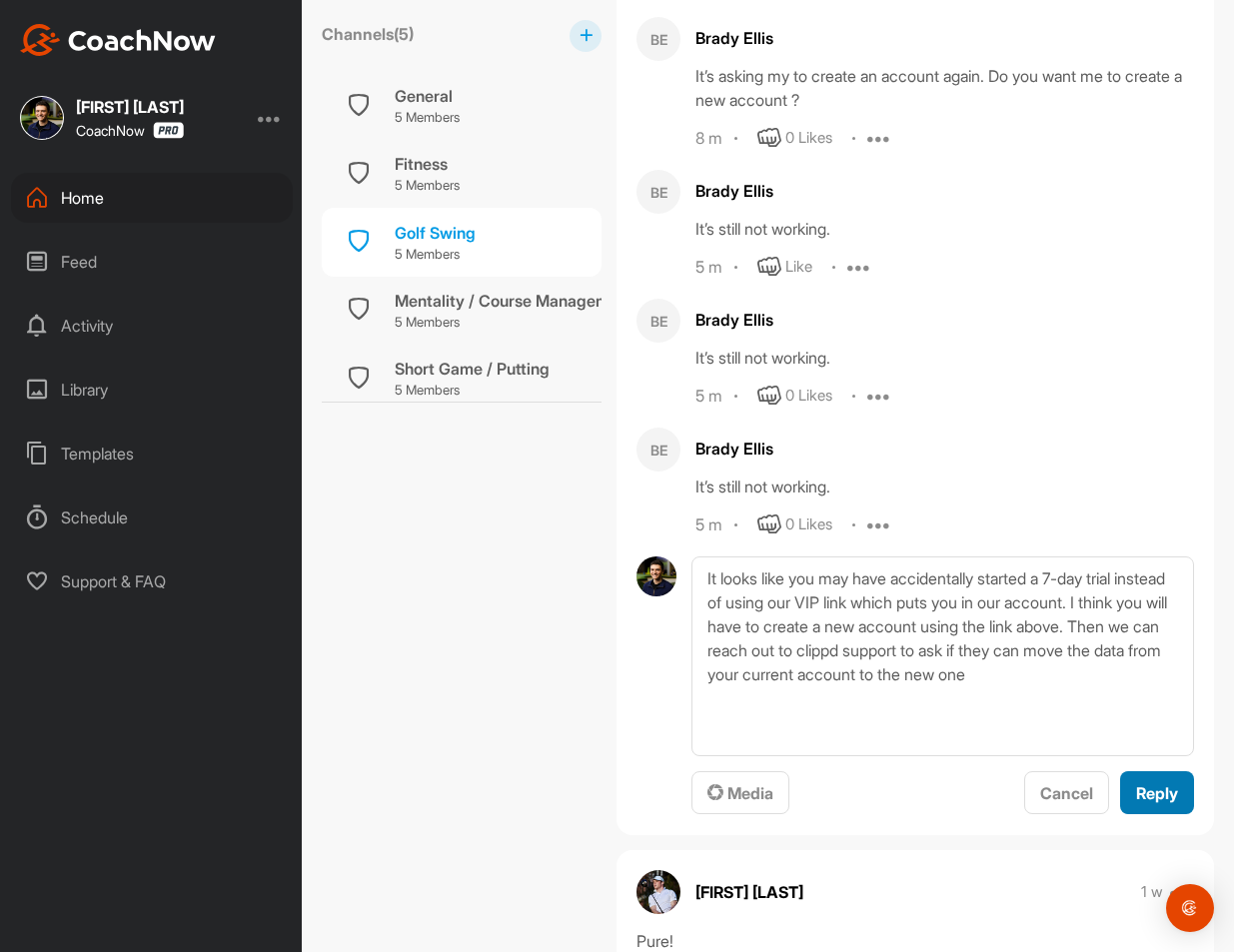 click on "Reply" at bounding box center (1157, 793) 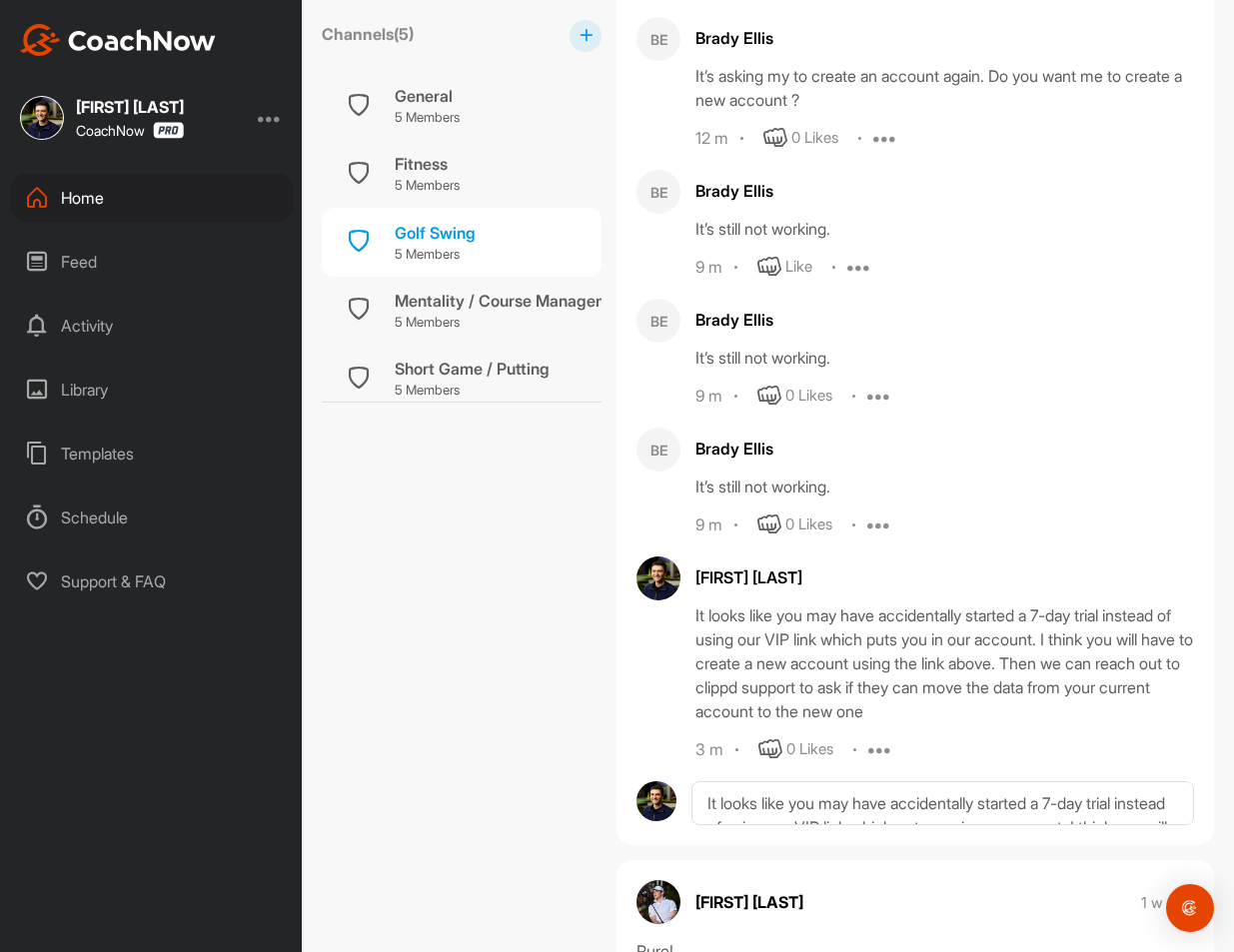 click on "Home" at bounding box center [152, 198] 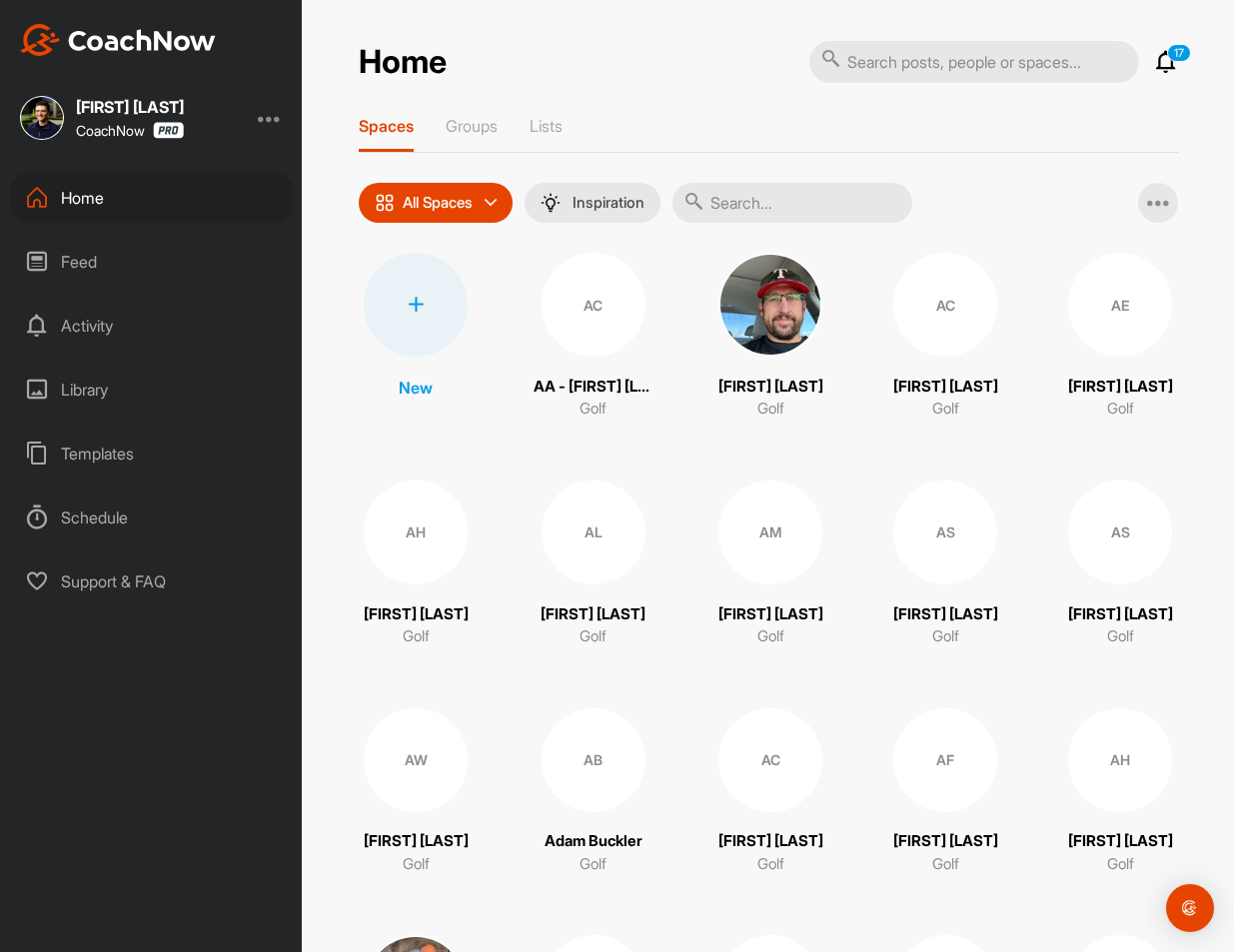 click at bounding box center (270, 118) 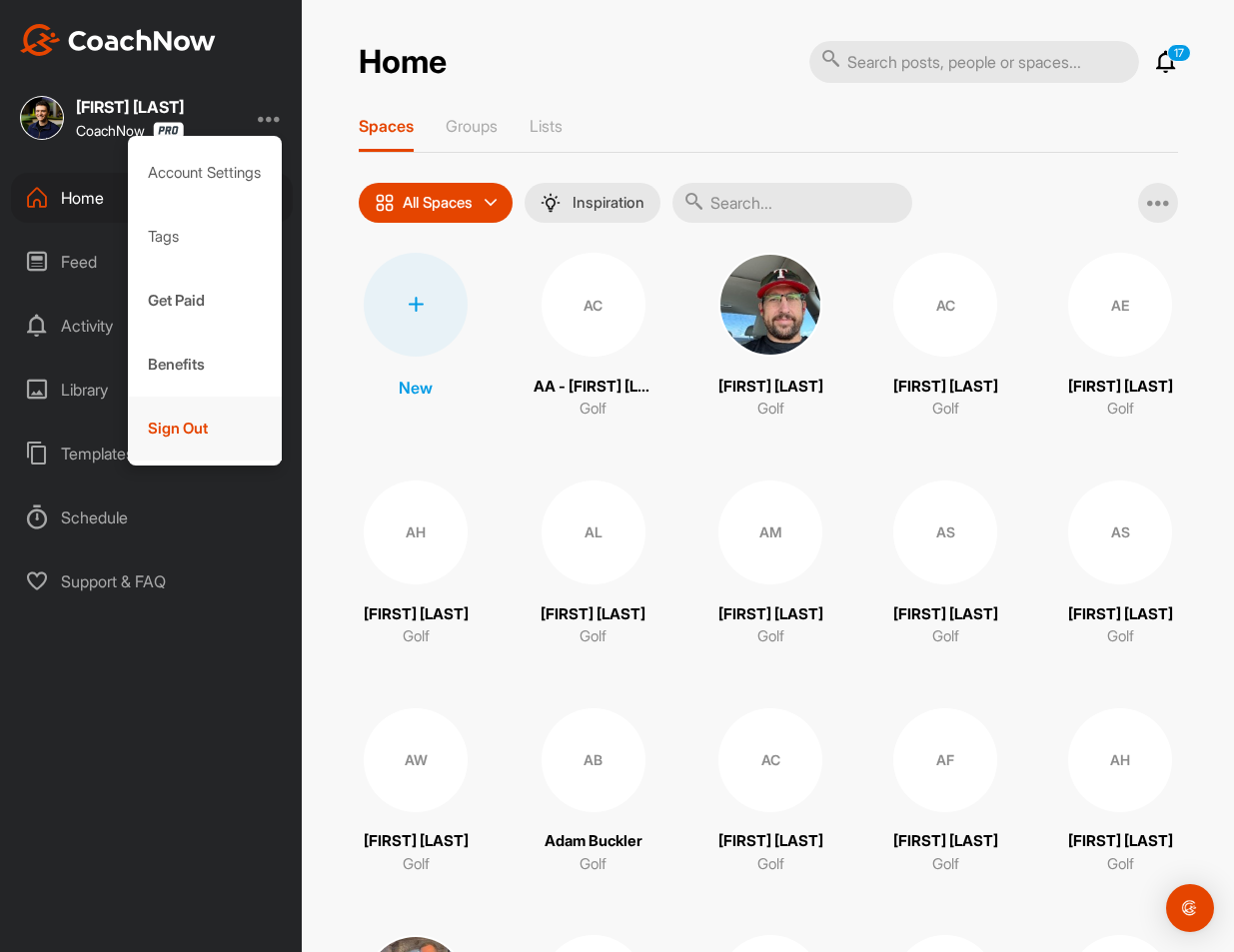 click on "Sign Out" at bounding box center [205, 429] 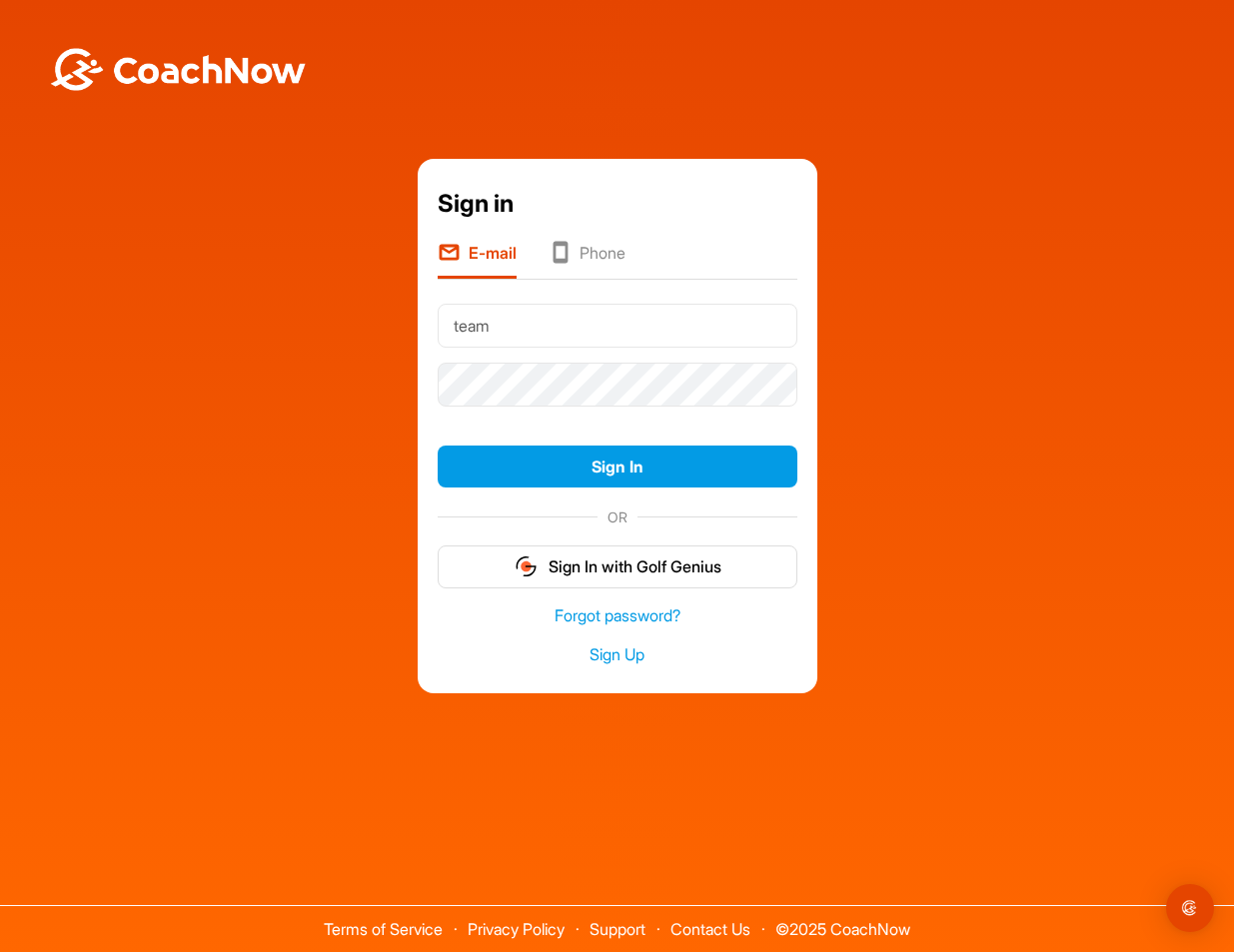 type on "[EMAIL]" 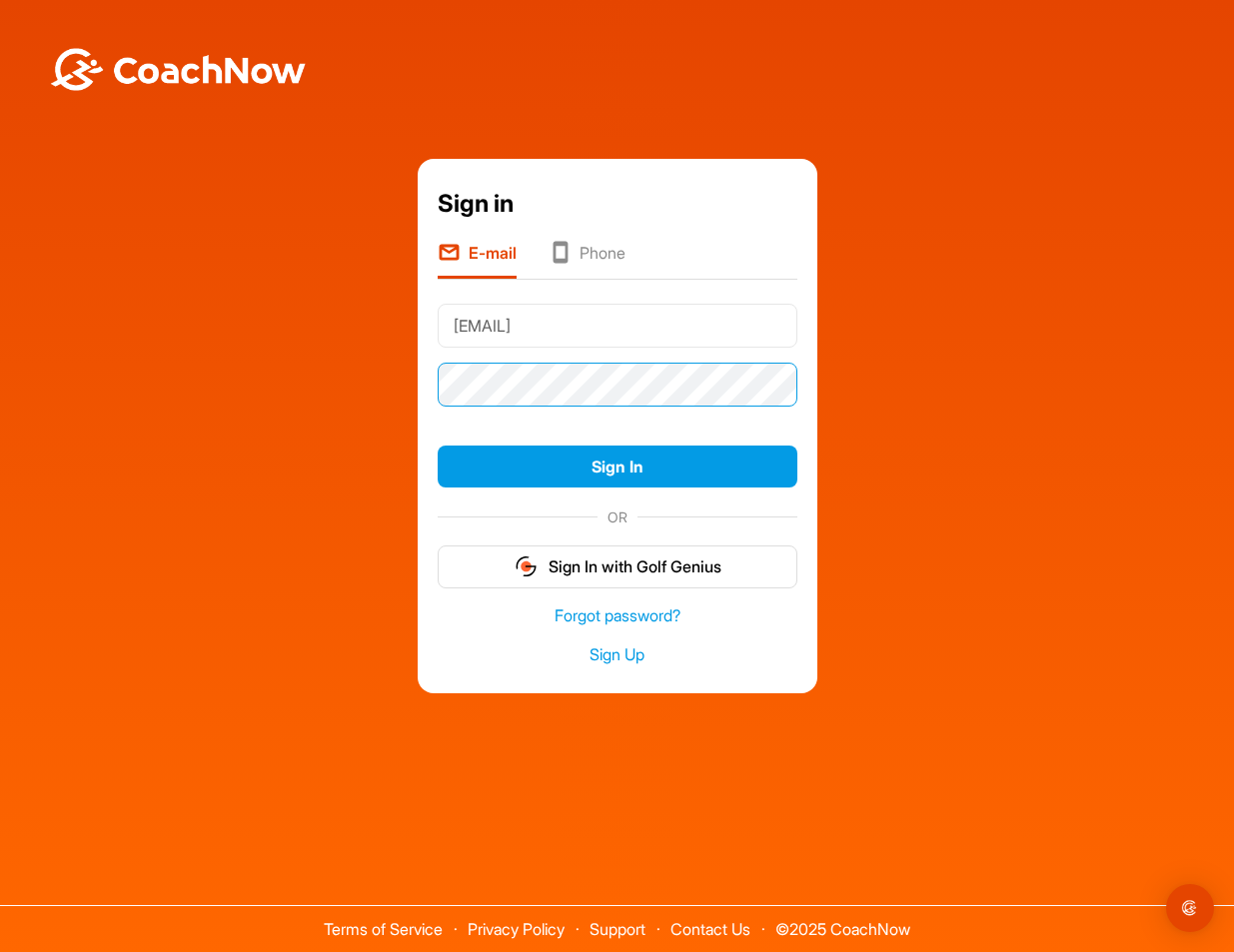 click on "Sign In" at bounding box center (617, 467) 